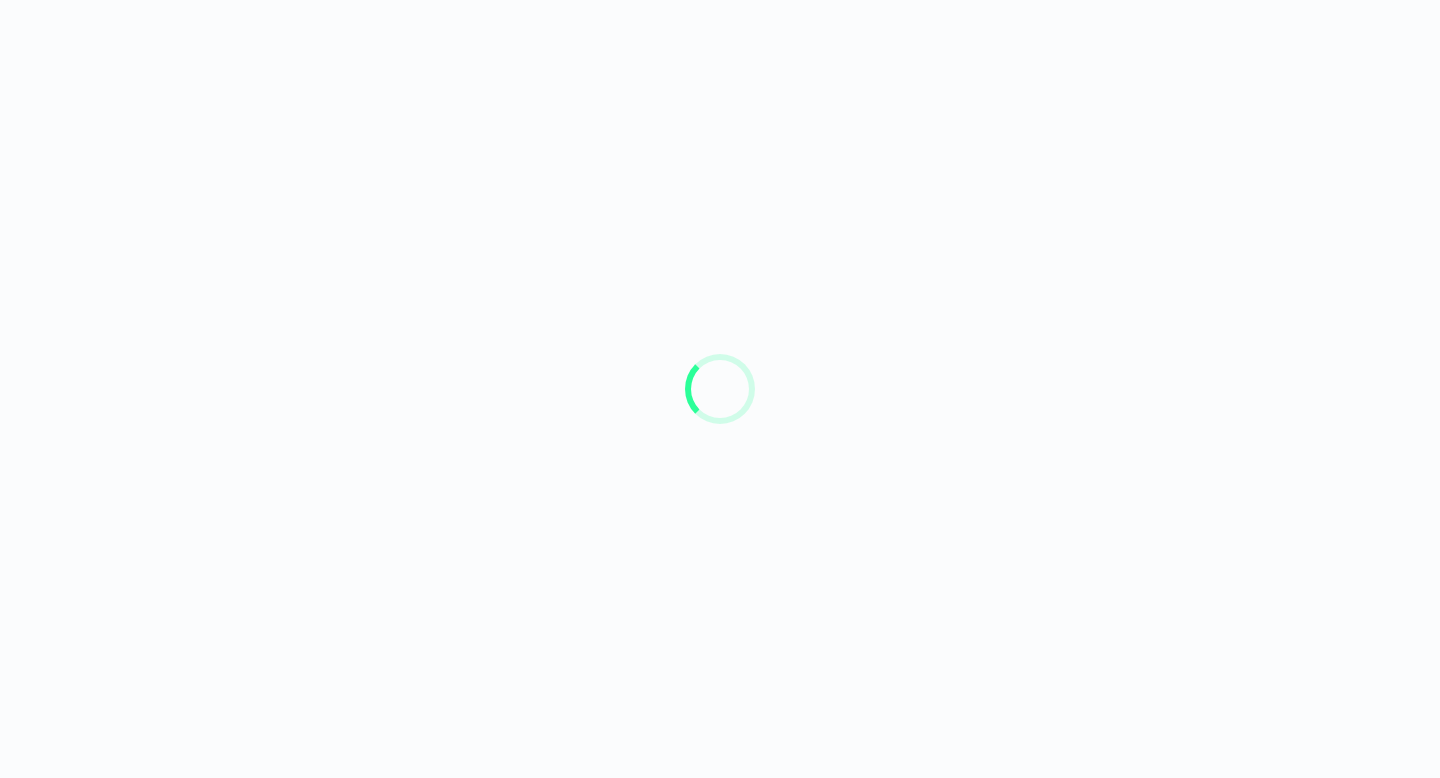 scroll, scrollTop: 0, scrollLeft: 0, axis: both 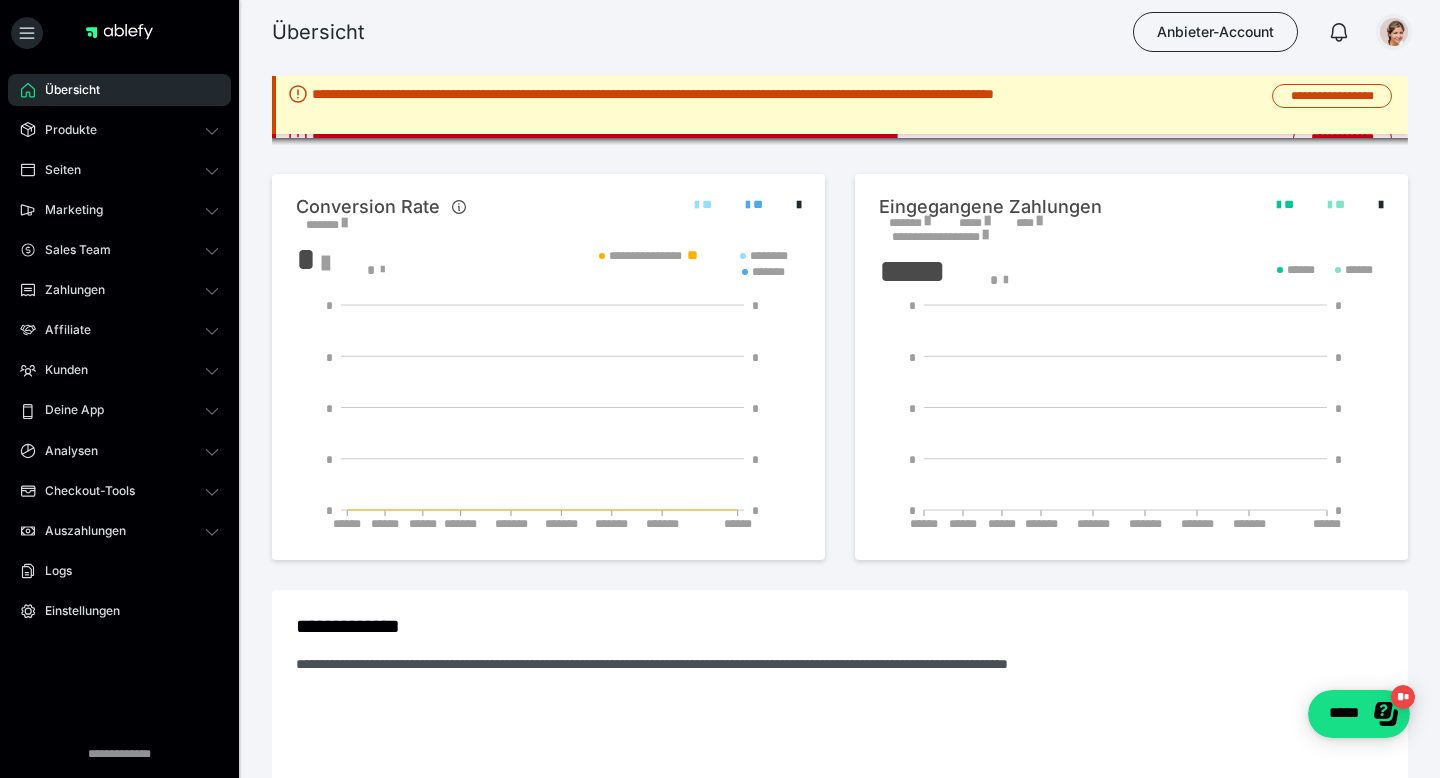 click at bounding box center (1394, 32) 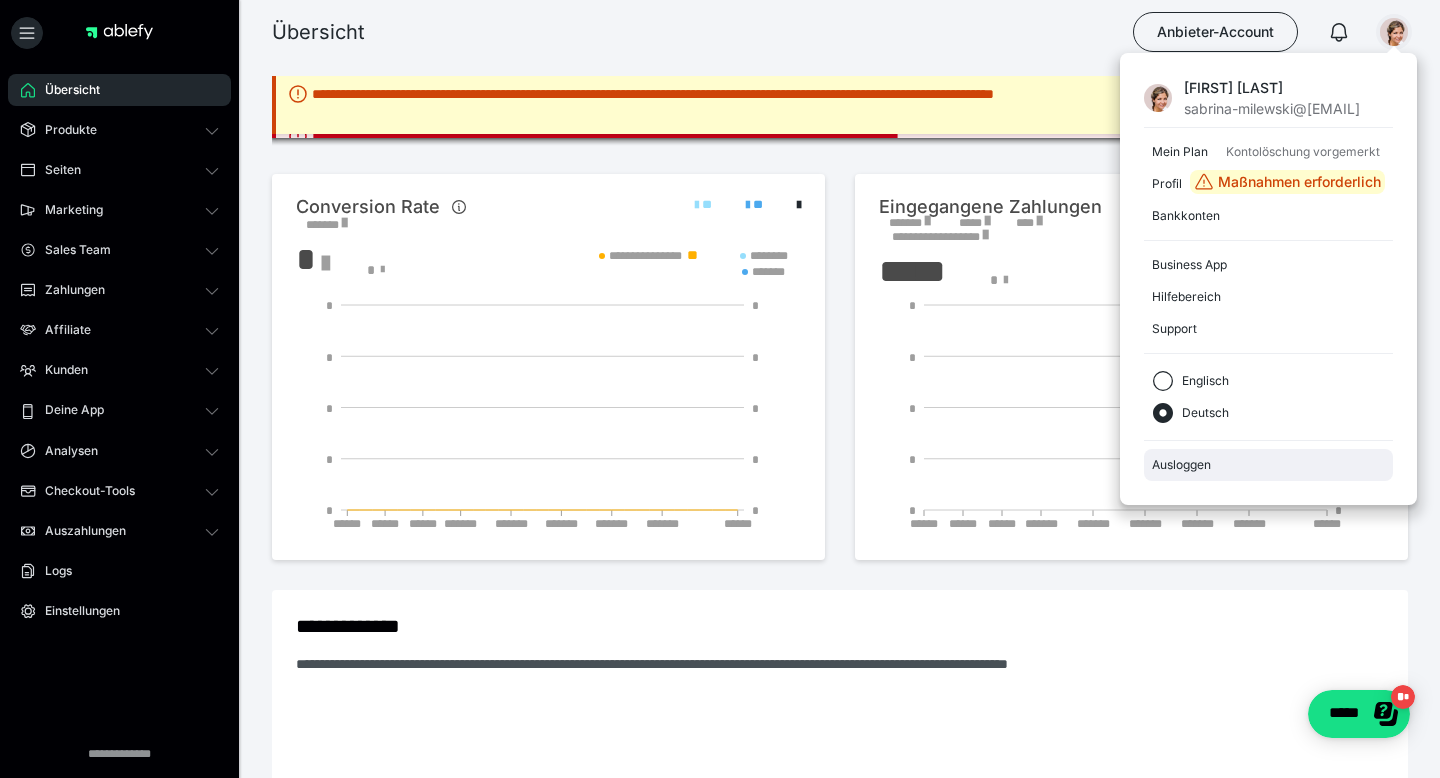 click on "Ausloggen" at bounding box center (1268, 465) 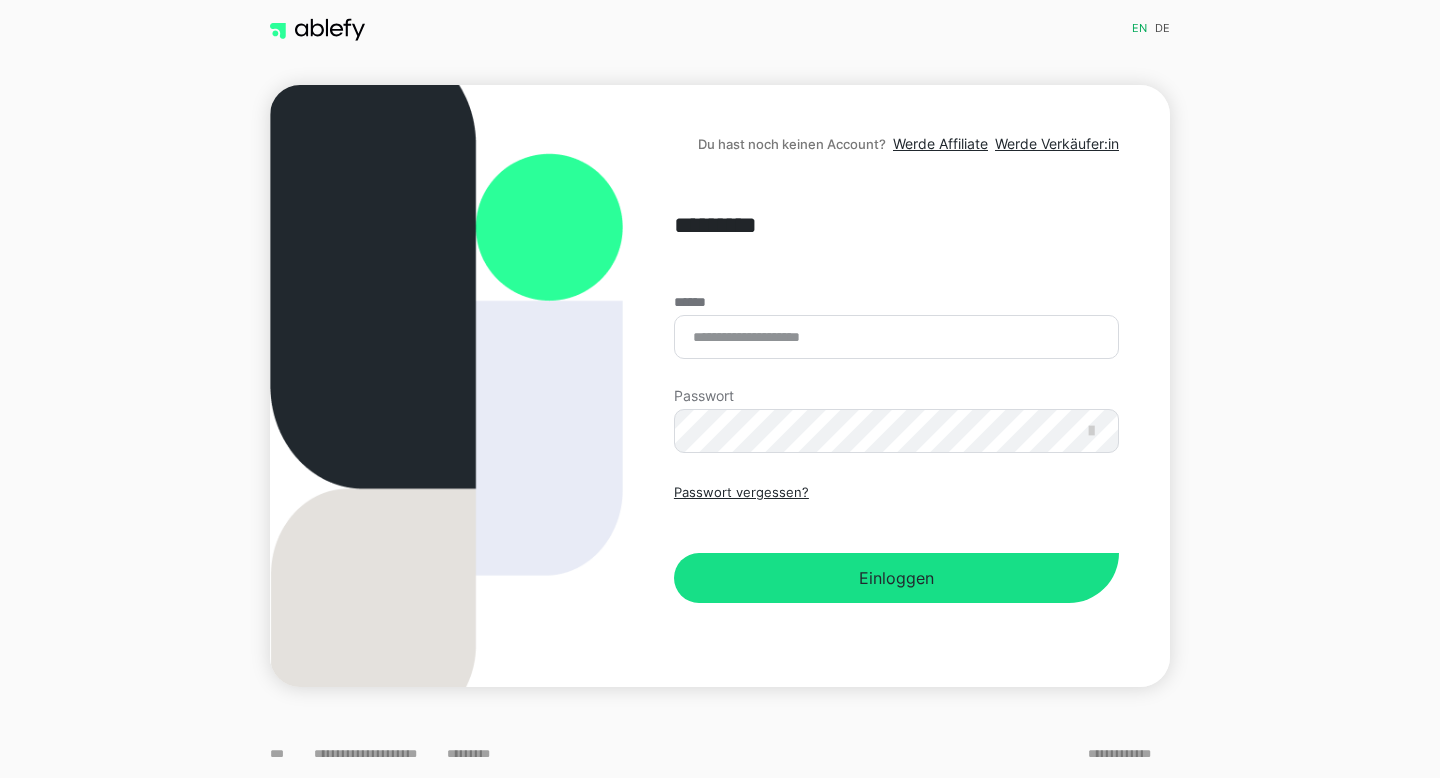 scroll, scrollTop: 0, scrollLeft: 0, axis: both 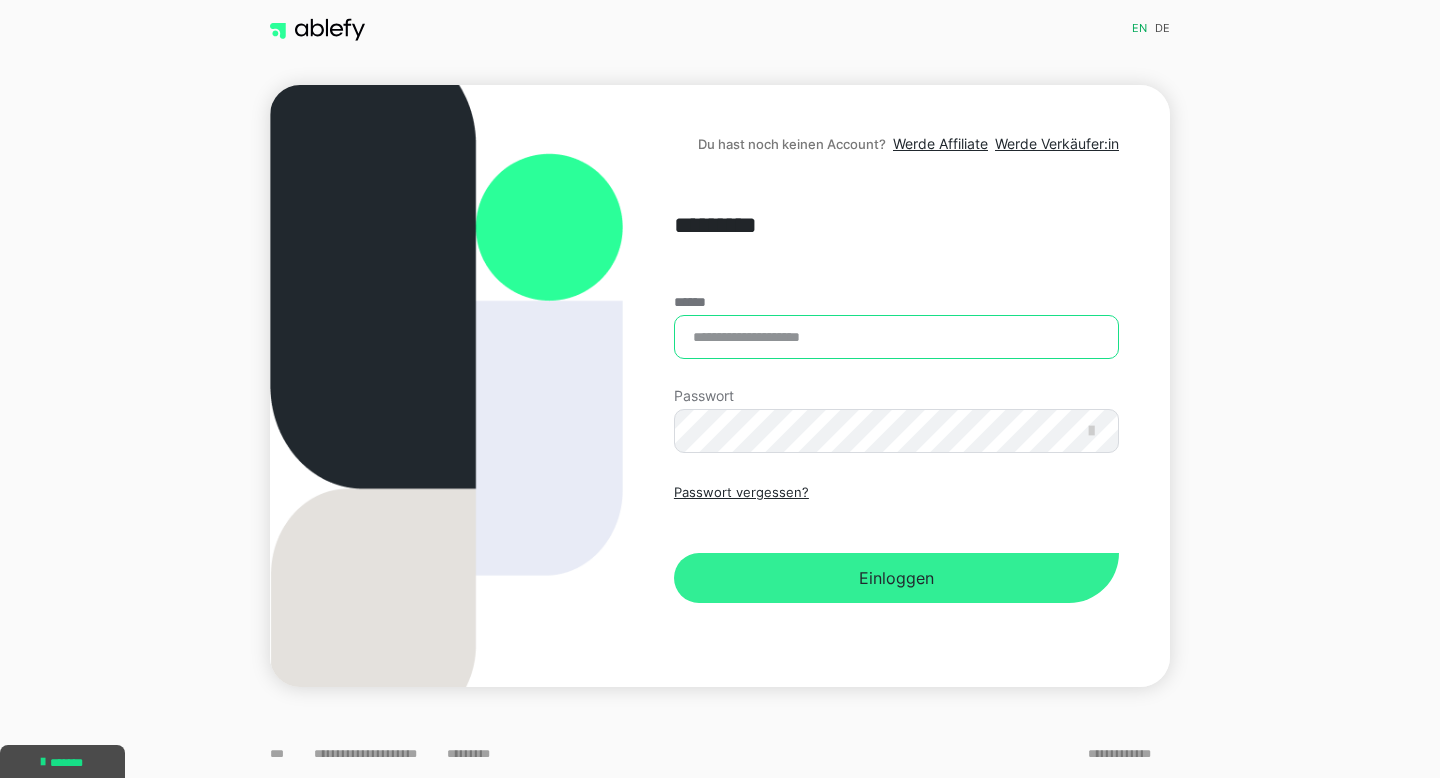 type on "**********" 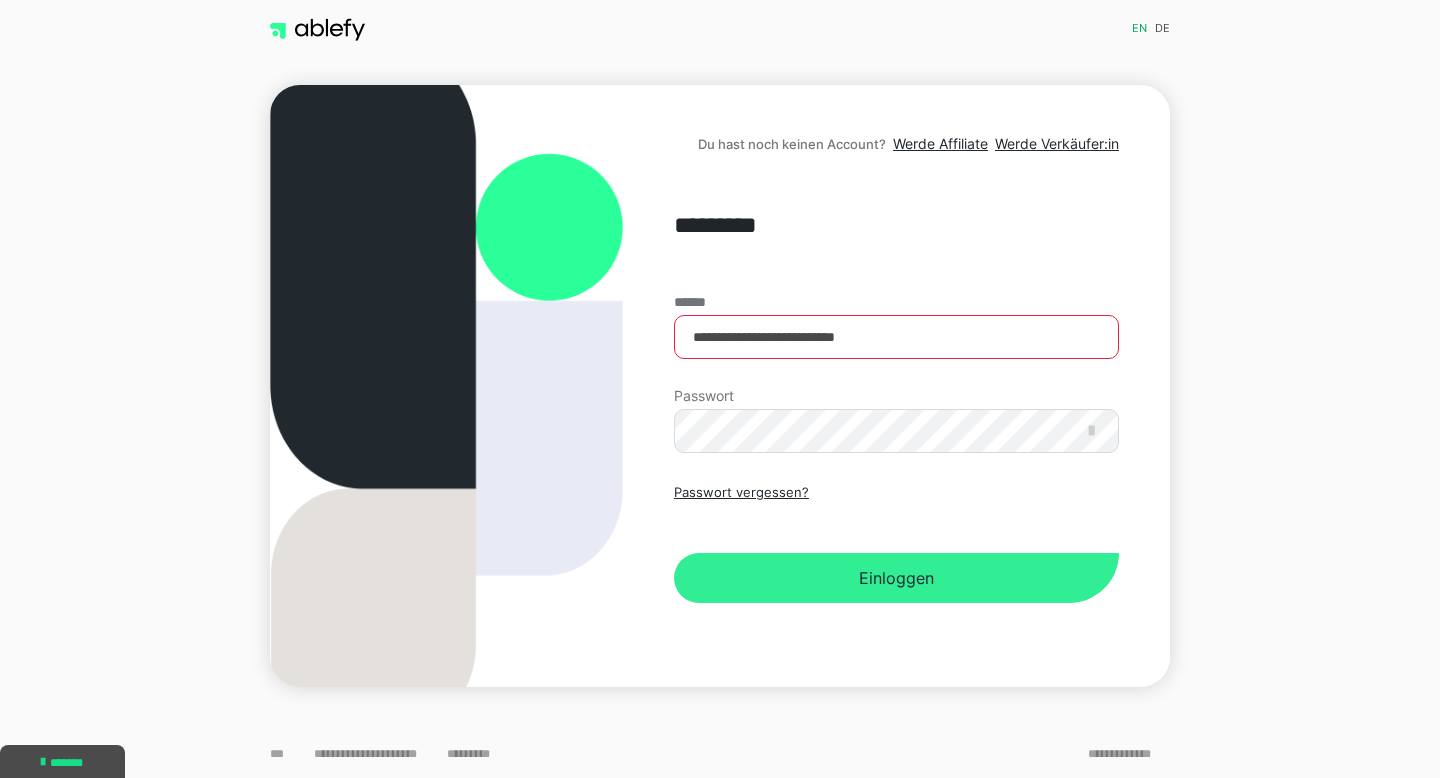 click on "Einloggen" at bounding box center (896, 578) 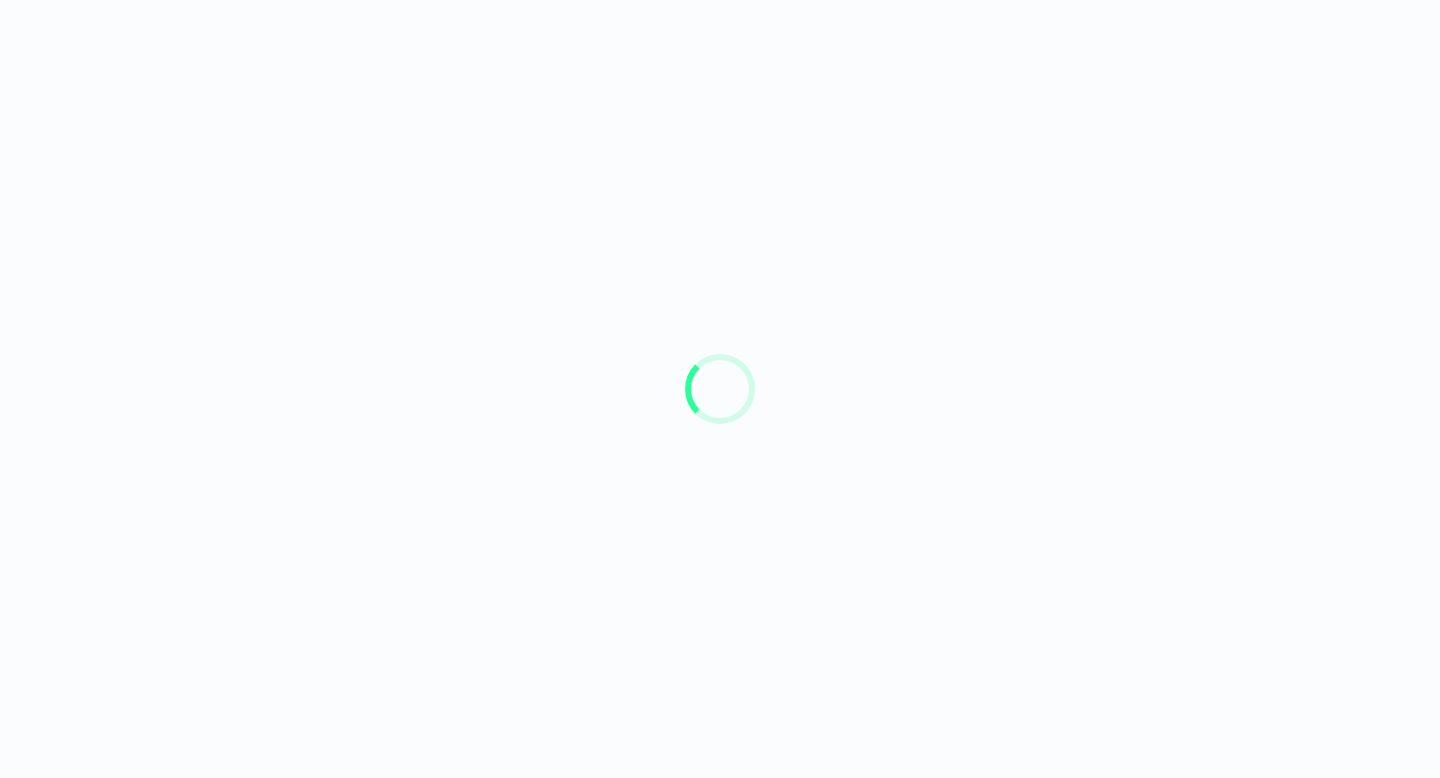 scroll, scrollTop: 0, scrollLeft: 0, axis: both 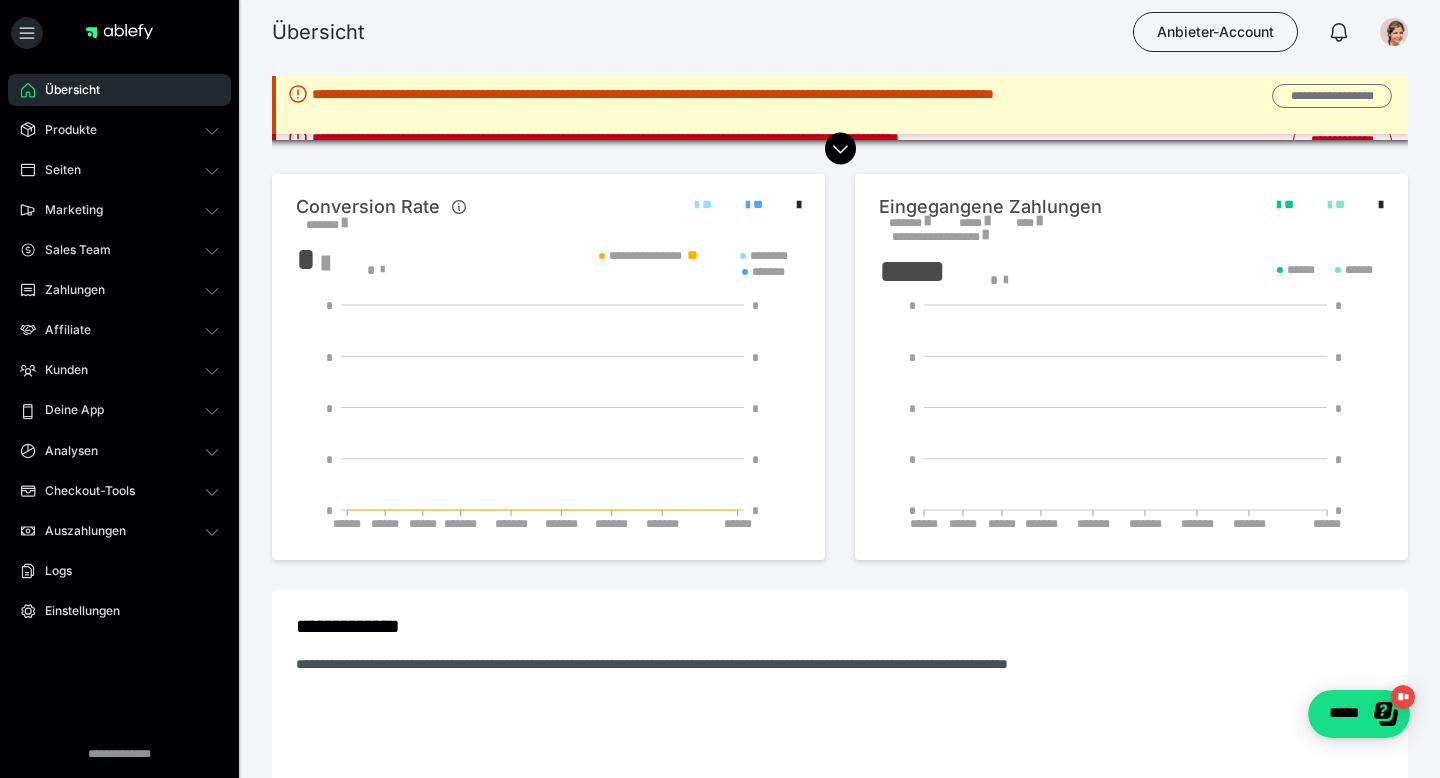 click on "**********" at bounding box center (1332, 96) 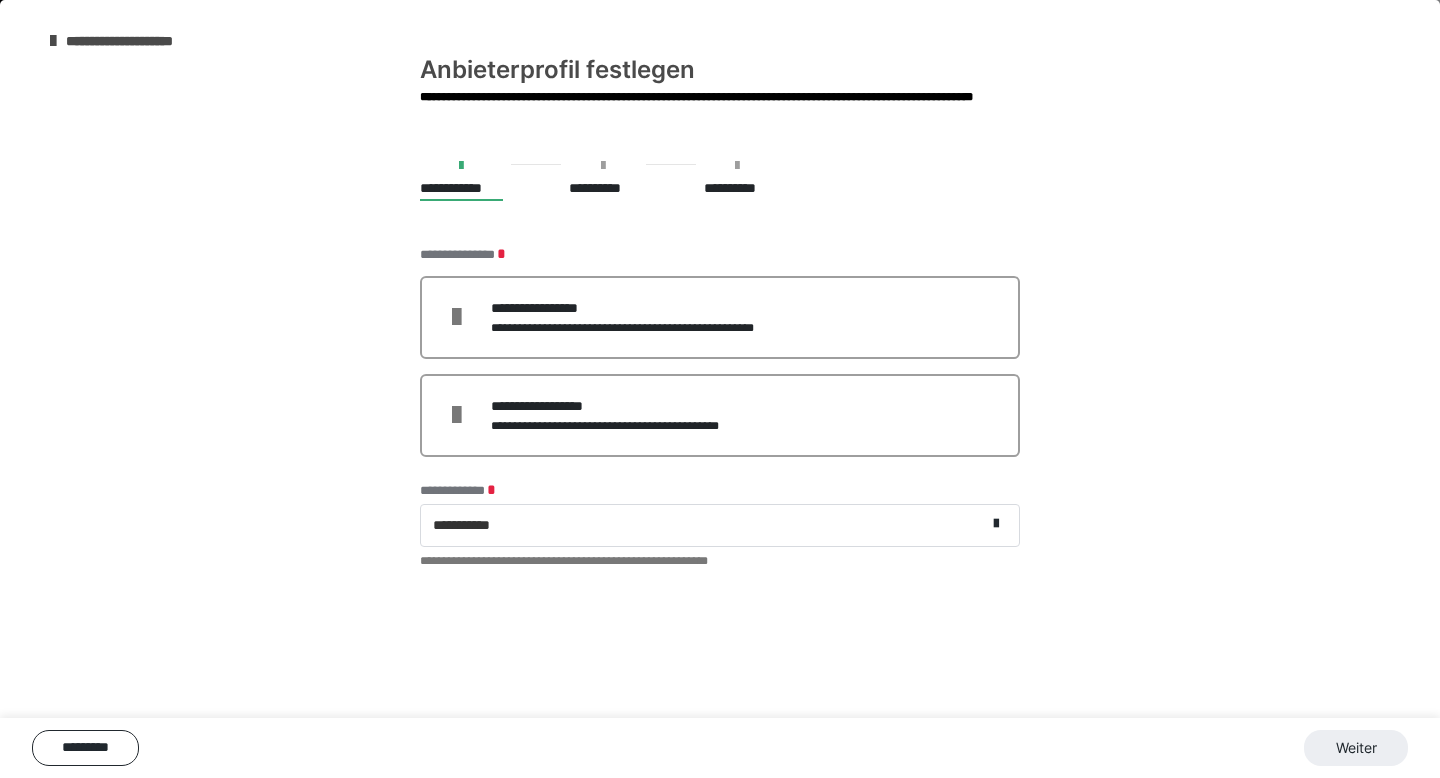 scroll, scrollTop: 179, scrollLeft: 0, axis: vertical 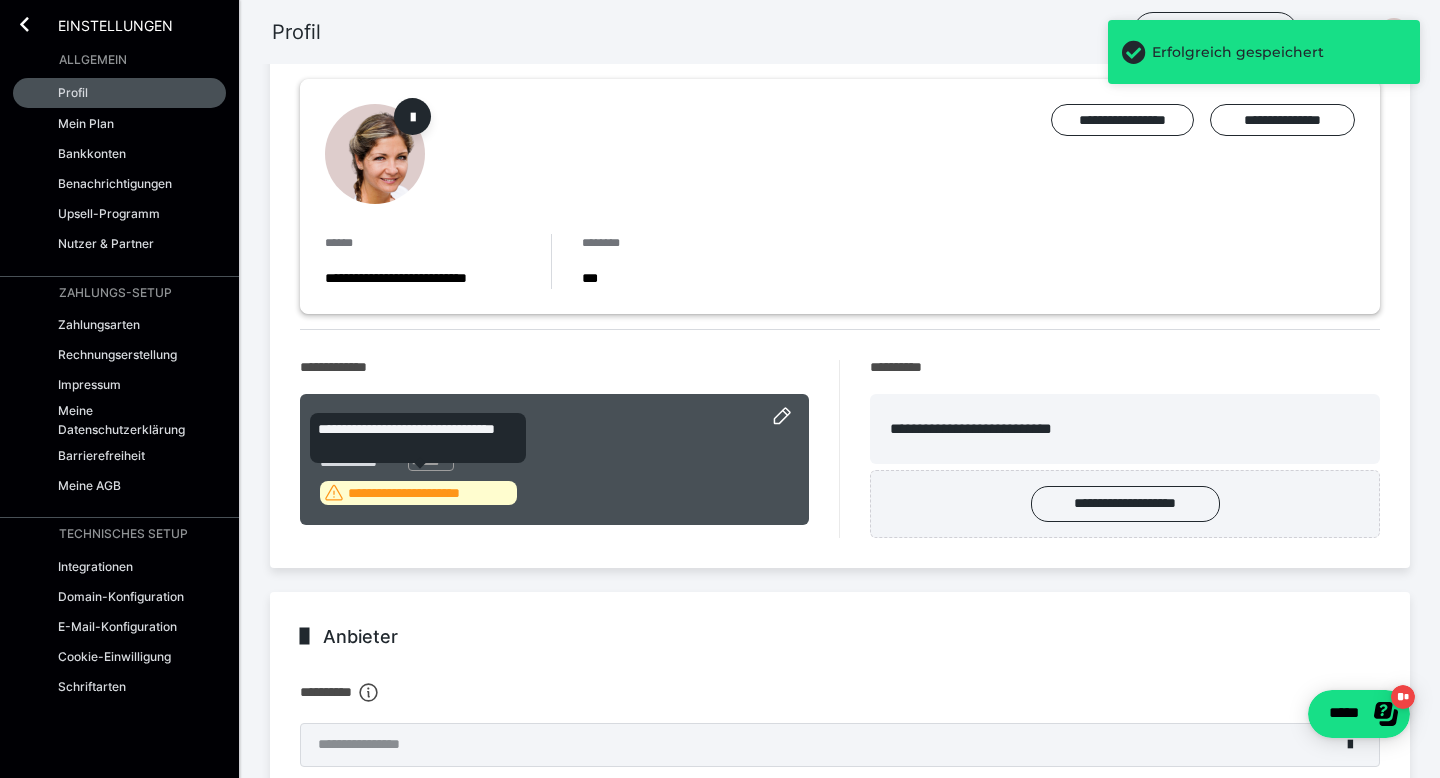 click on "**********" at bounding box center [430, 493] 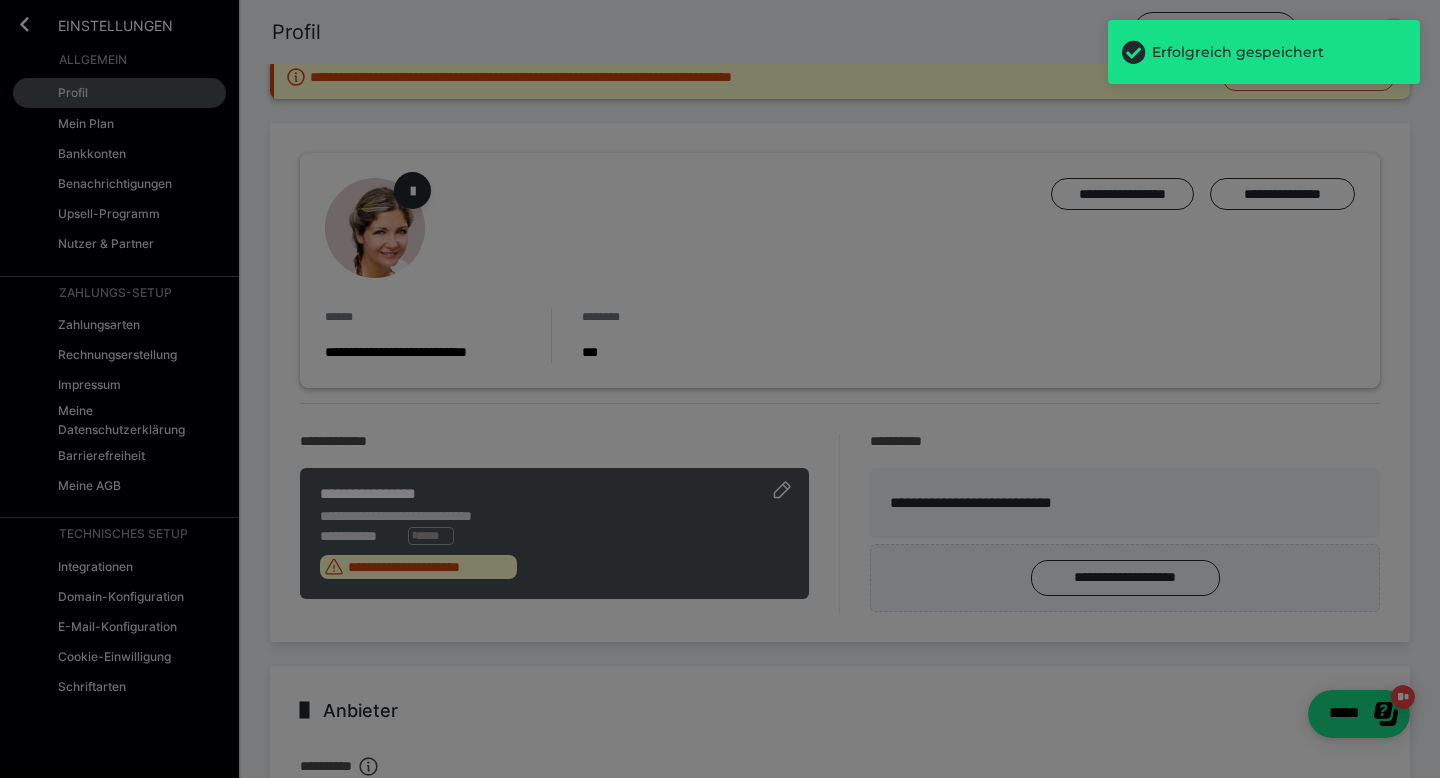 scroll, scrollTop: 179, scrollLeft: 0, axis: vertical 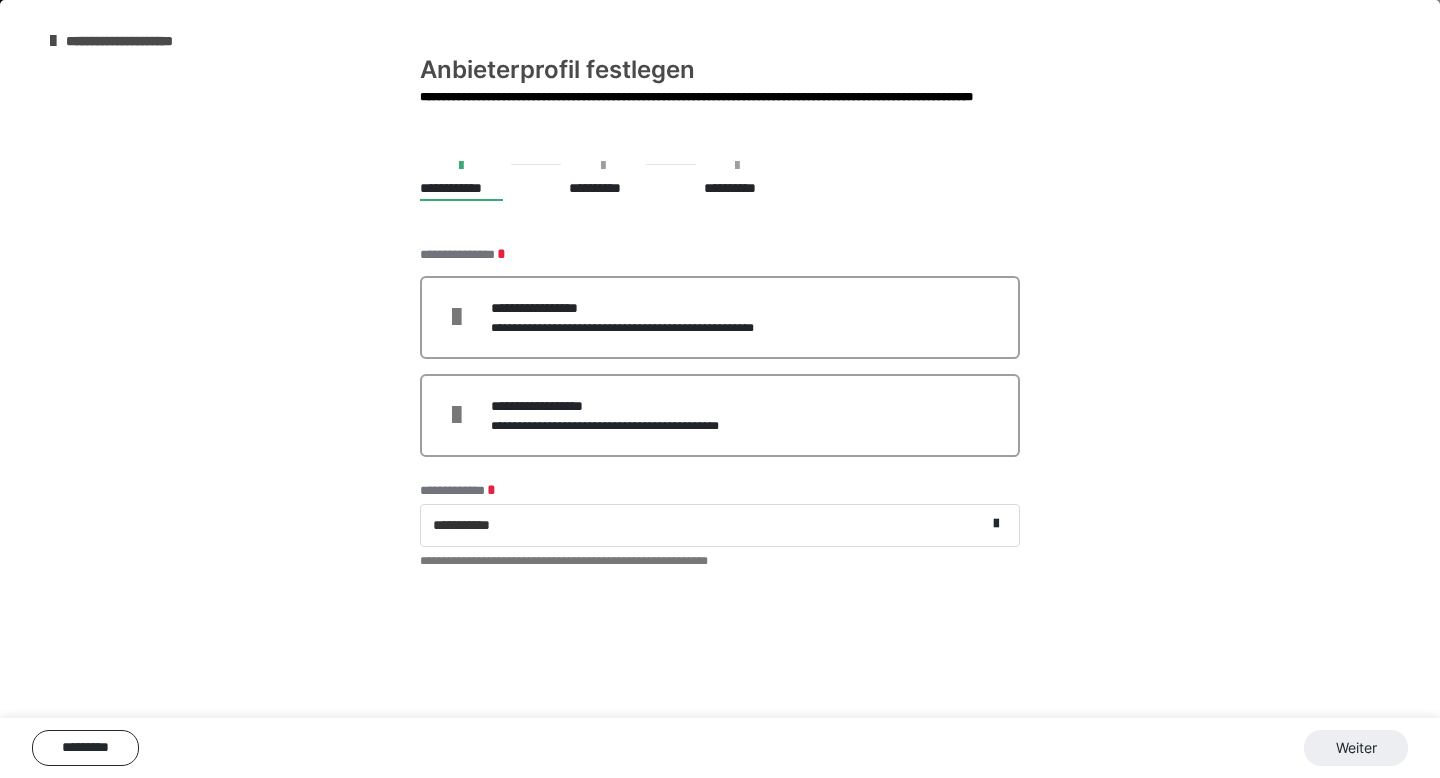 click on "**********" at bounding box center (141, 41) 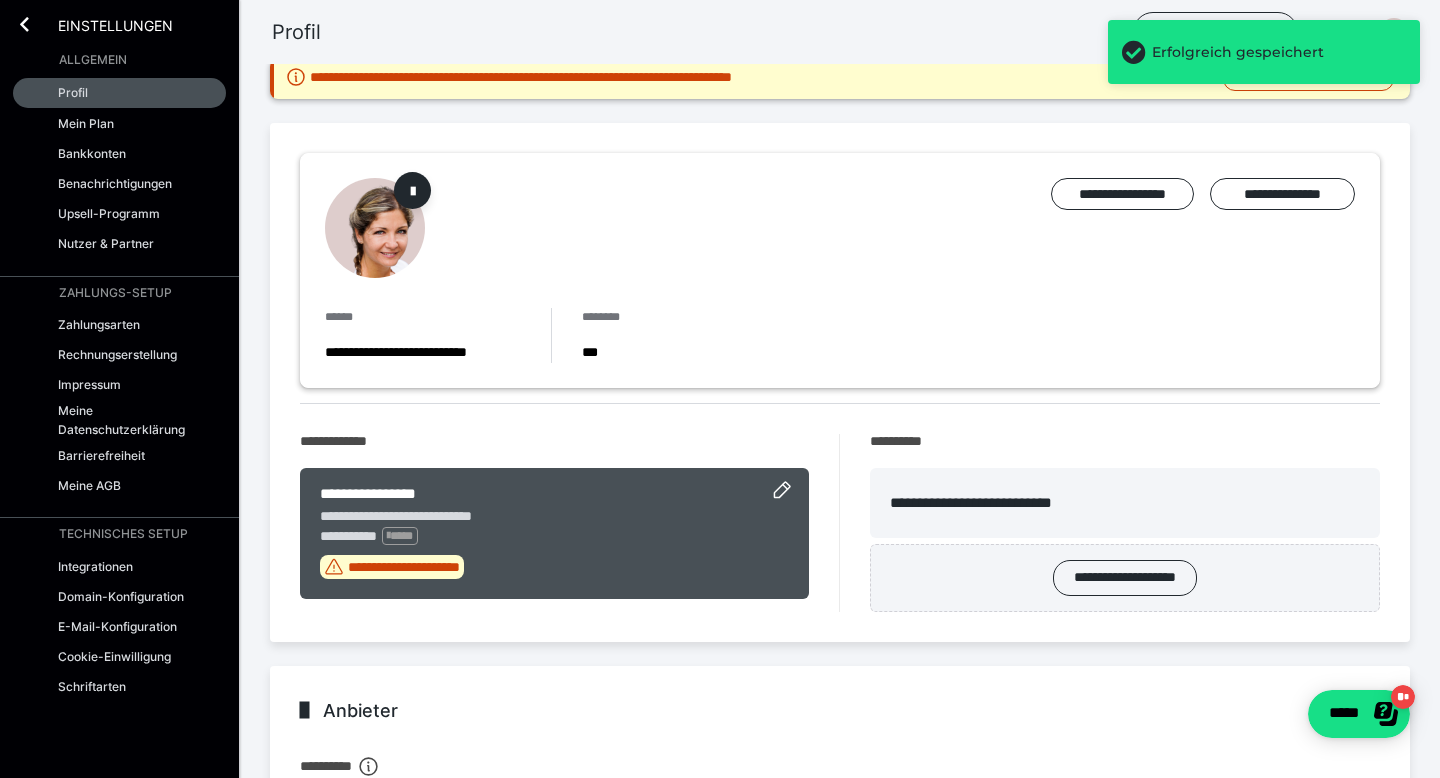 scroll, scrollTop: 179, scrollLeft: 0, axis: vertical 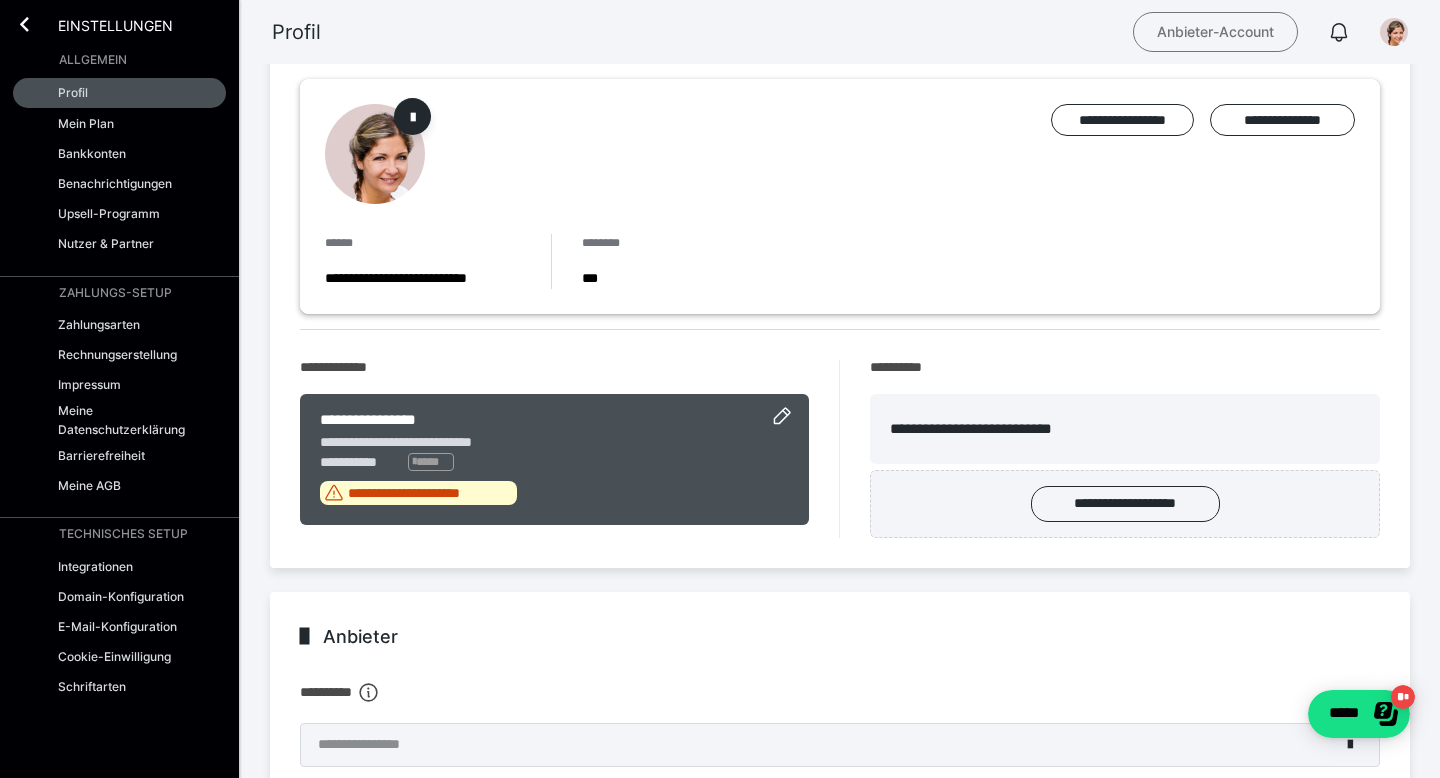 click on "Anbieter-Account" at bounding box center [1215, 32] 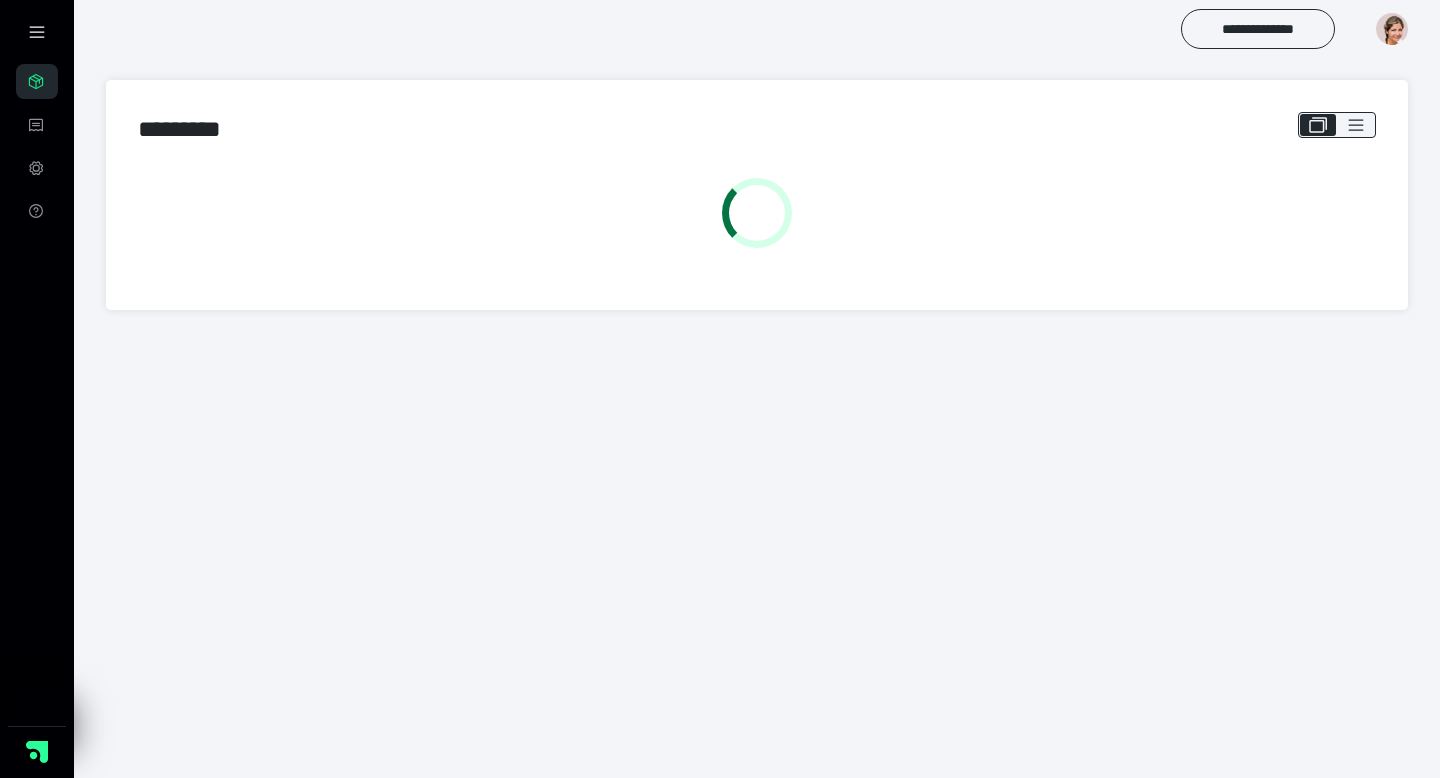 scroll, scrollTop: 0, scrollLeft: 0, axis: both 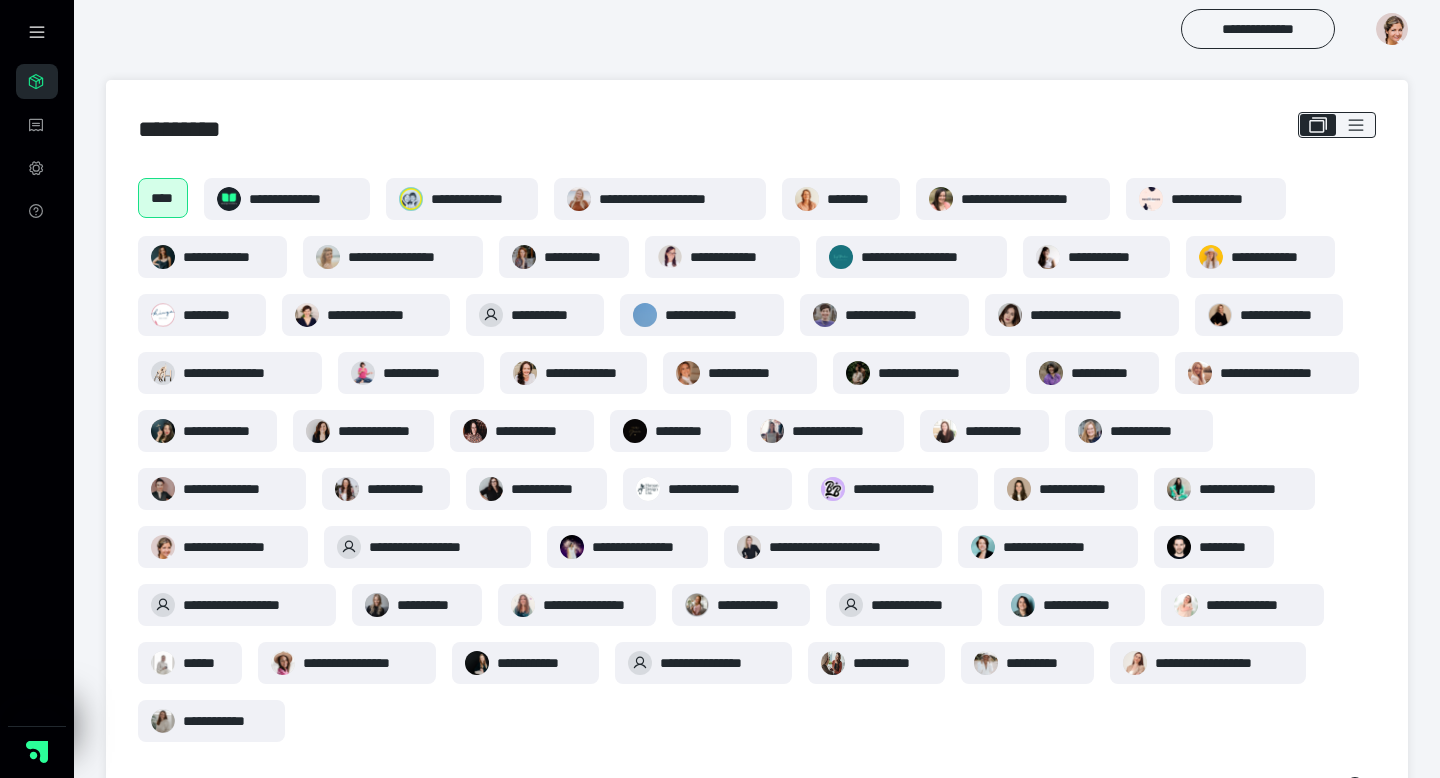 click at bounding box center [1392, 29] 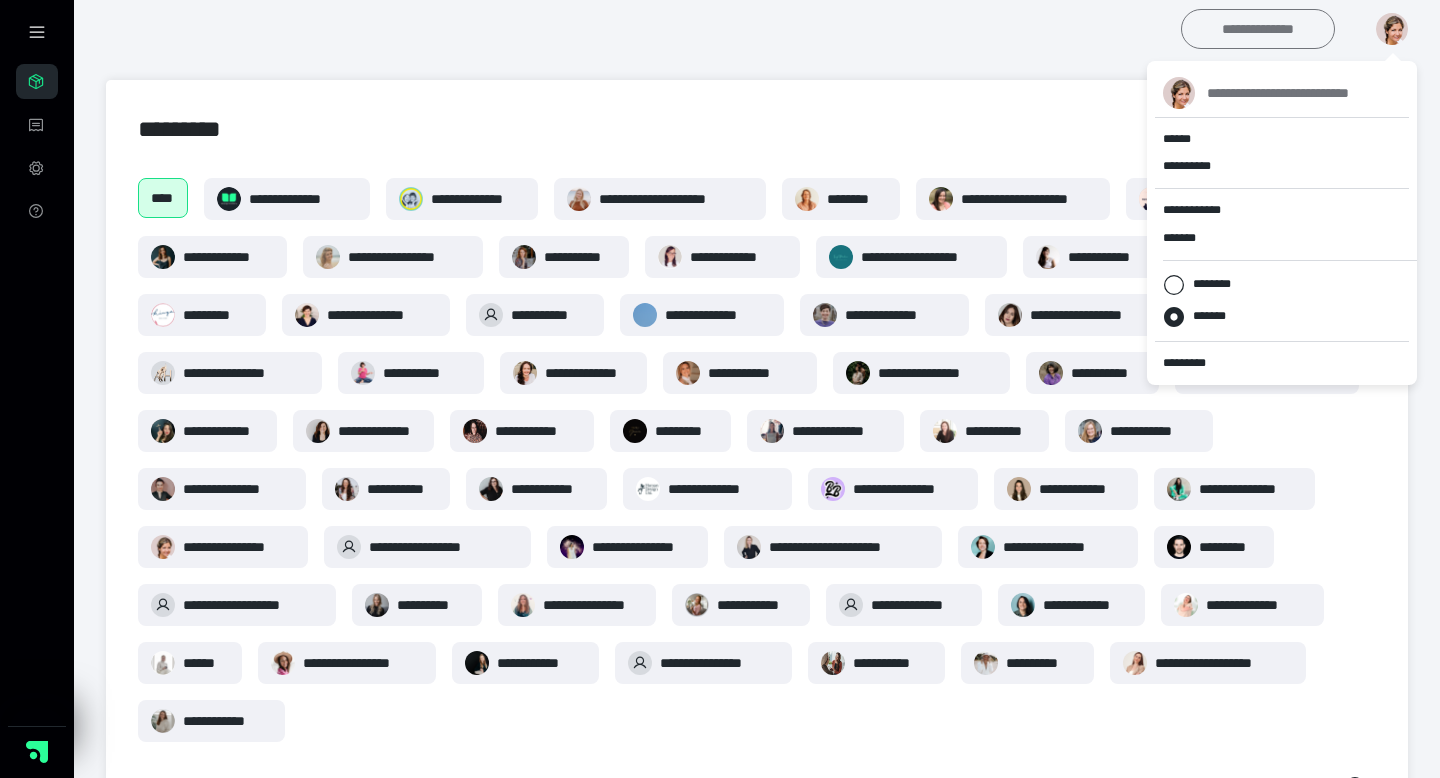 click on "**********" at bounding box center [1258, 29] 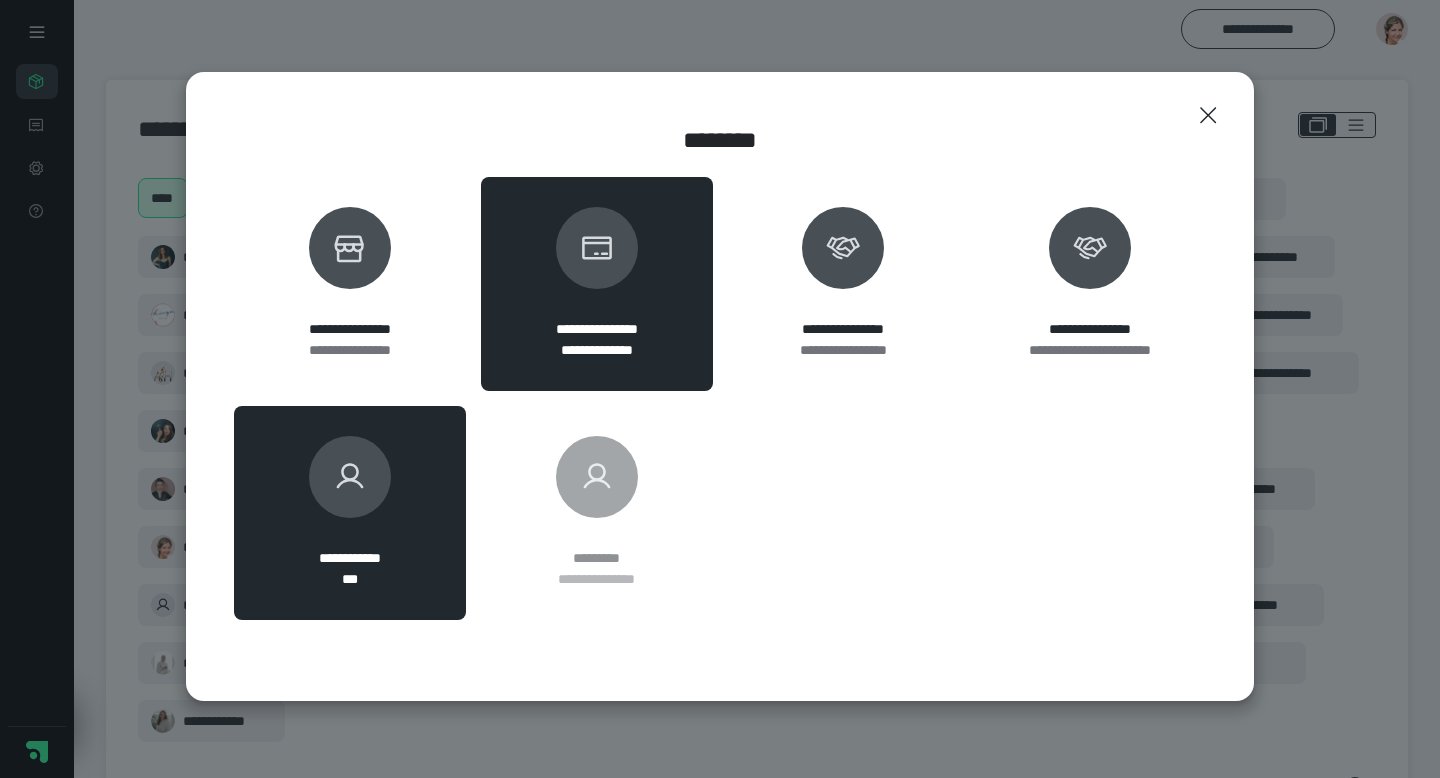 click 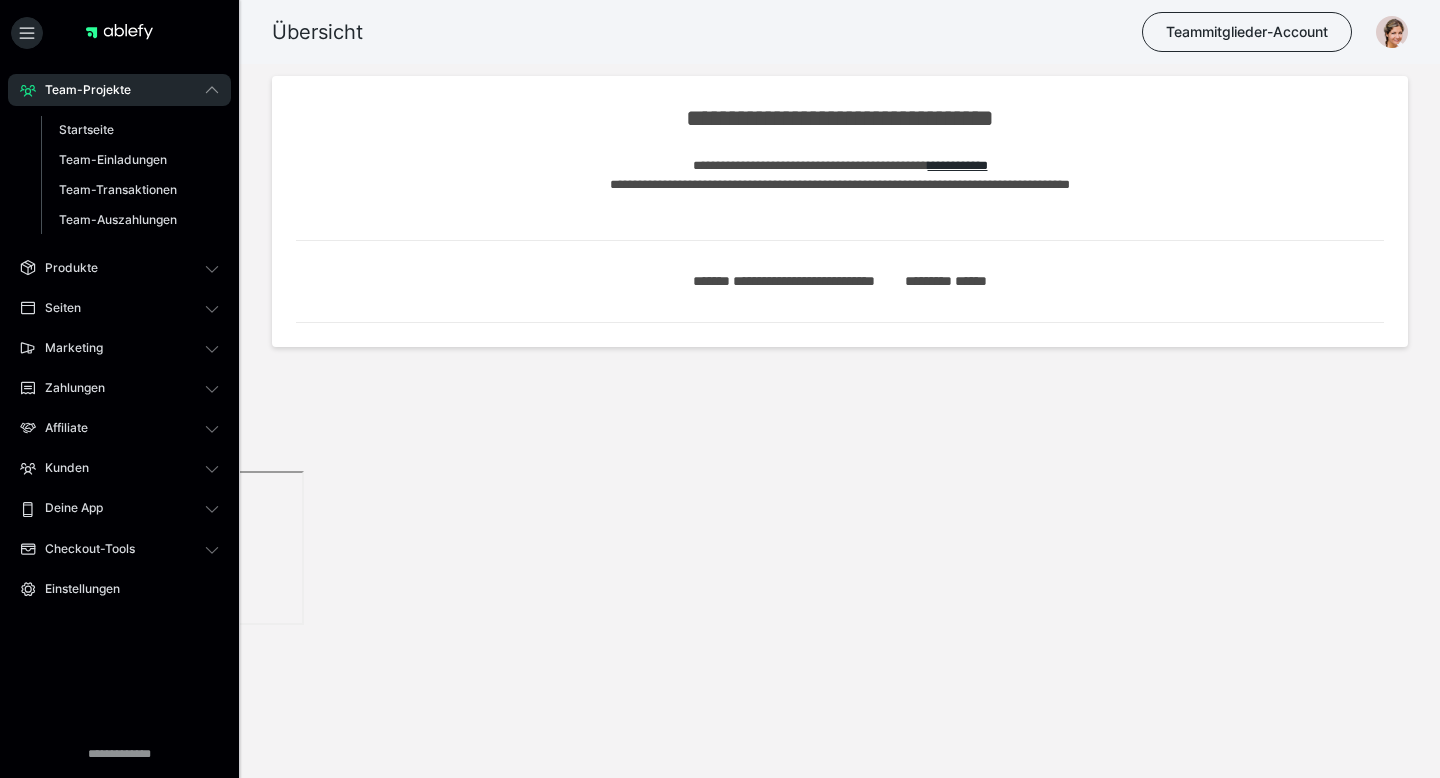 scroll, scrollTop: 0, scrollLeft: 0, axis: both 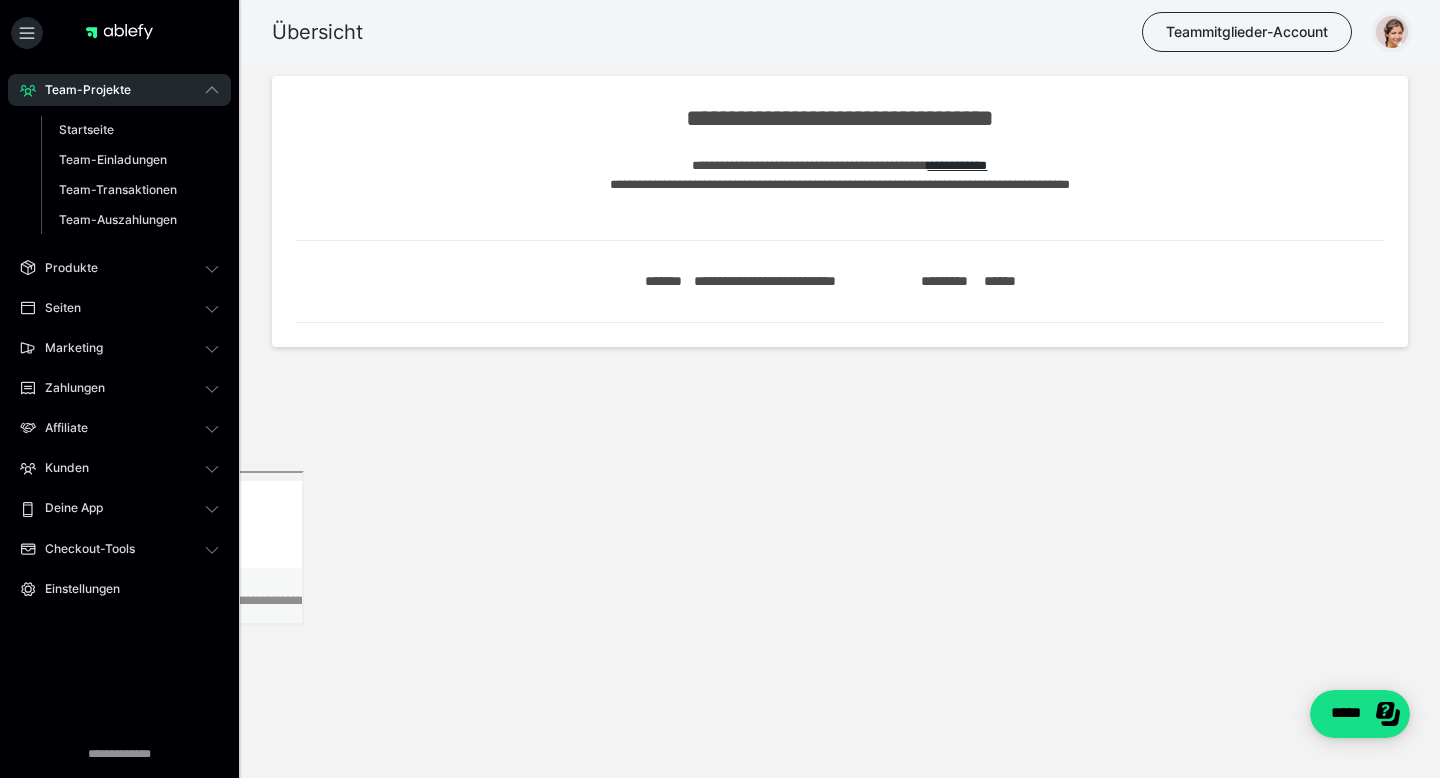 click at bounding box center (1392, 32) 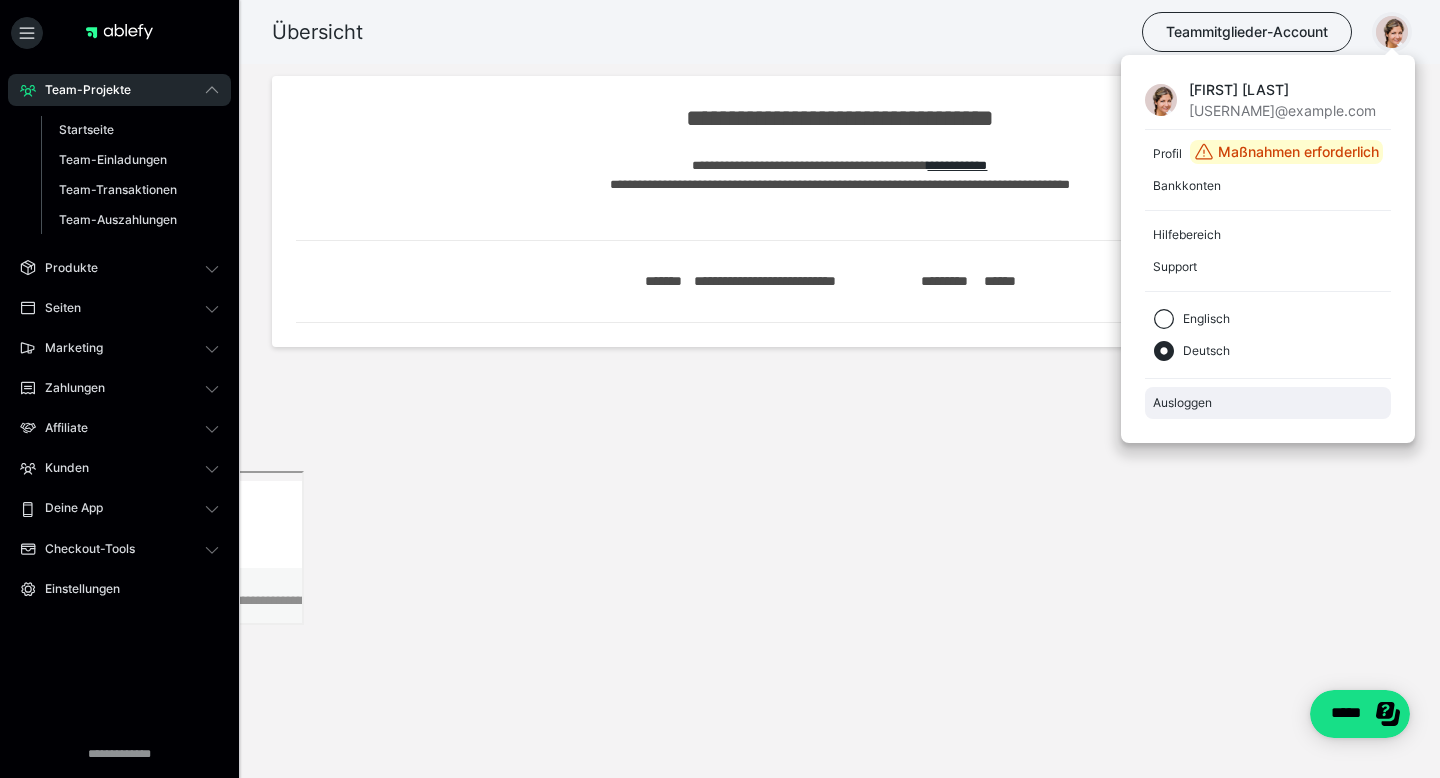 click on "Ausloggen" at bounding box center (1268, 403) 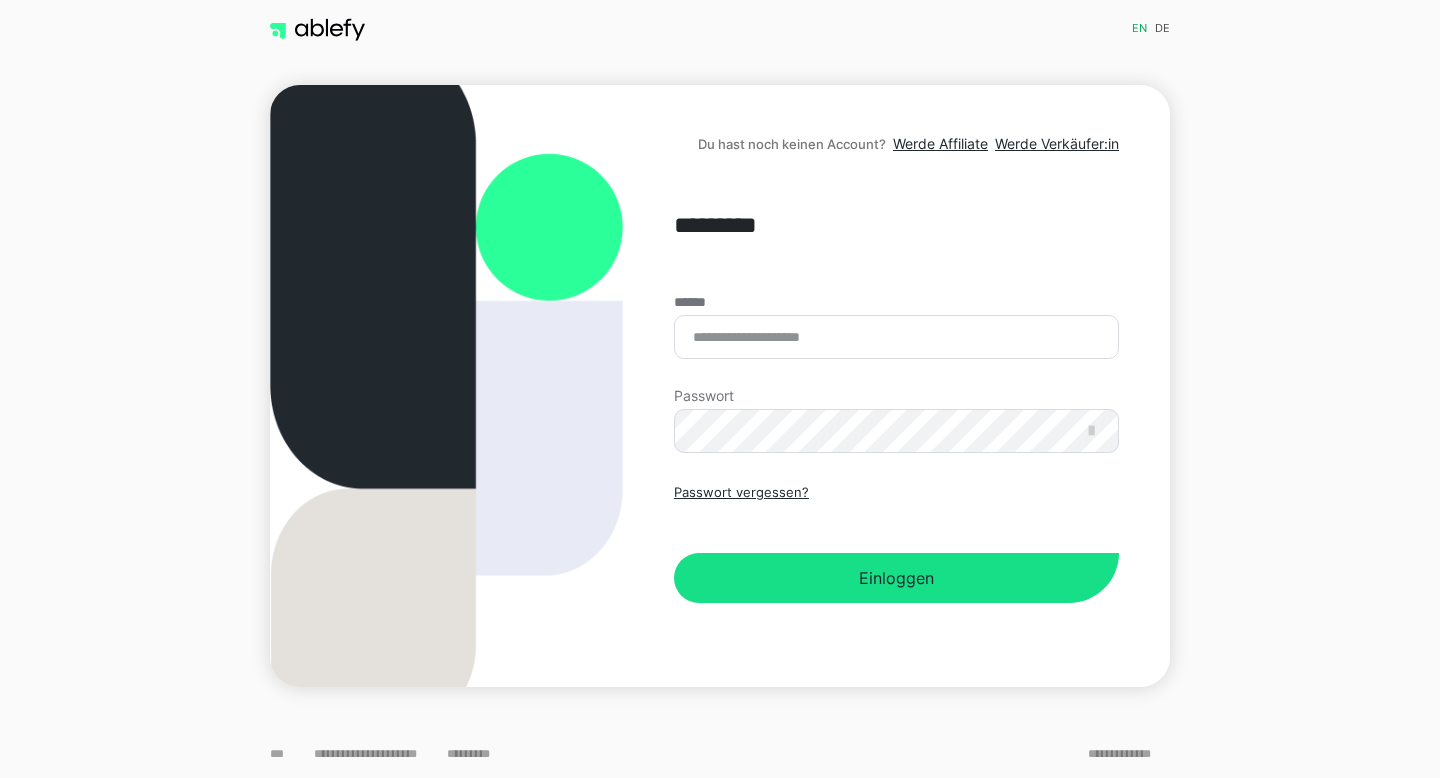 scroll, scrollTop: 0, scrollLeft: 0, axis: both 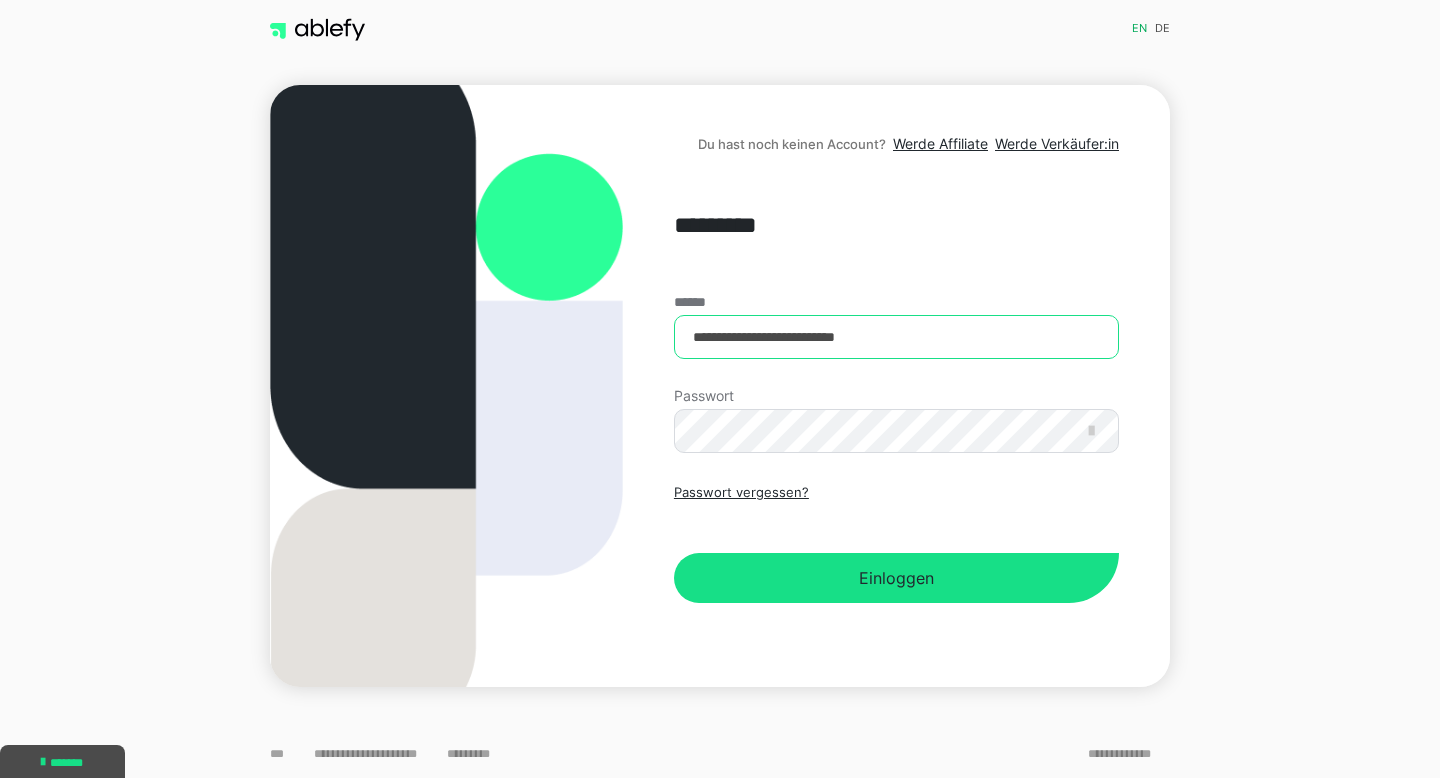 click on "**********" at bounding box center (896, 337) 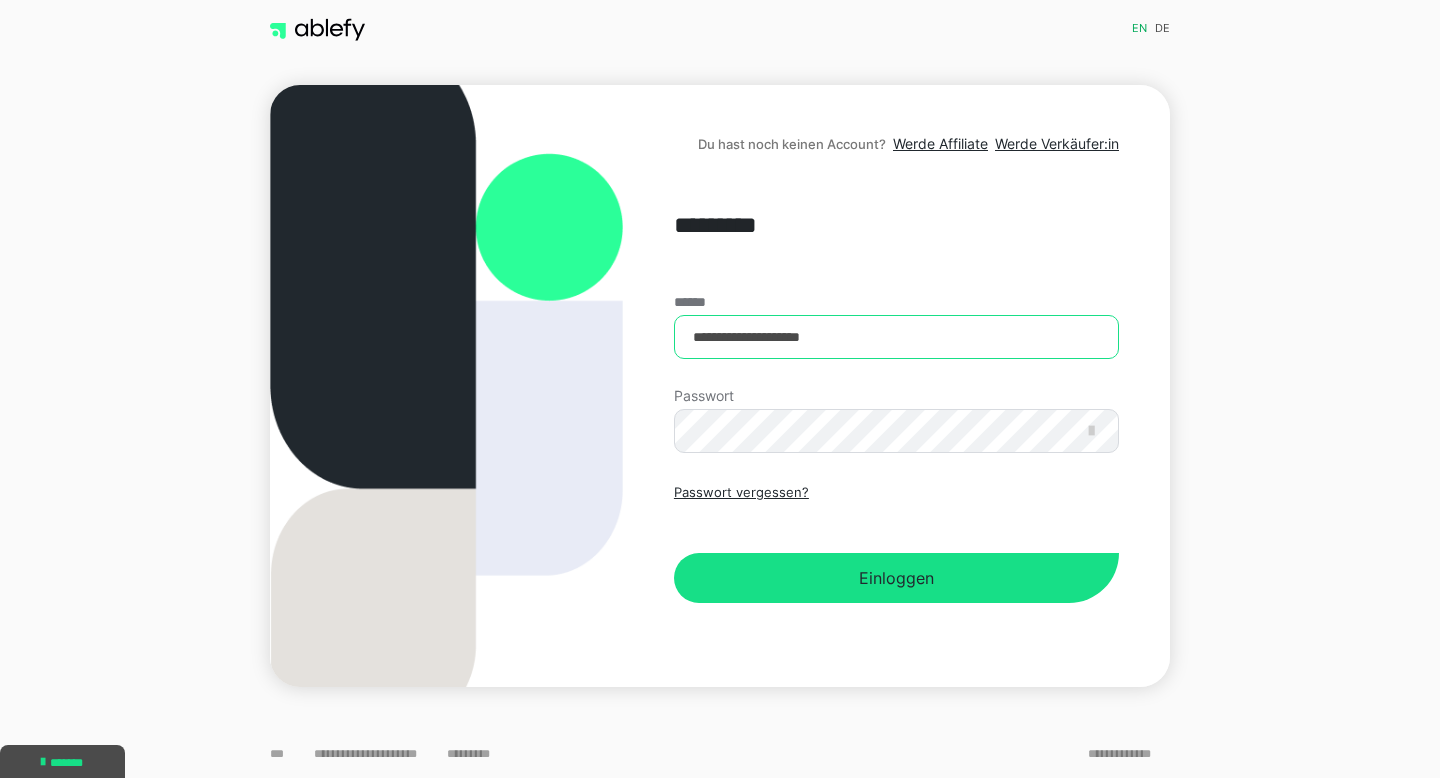 type on "**********" 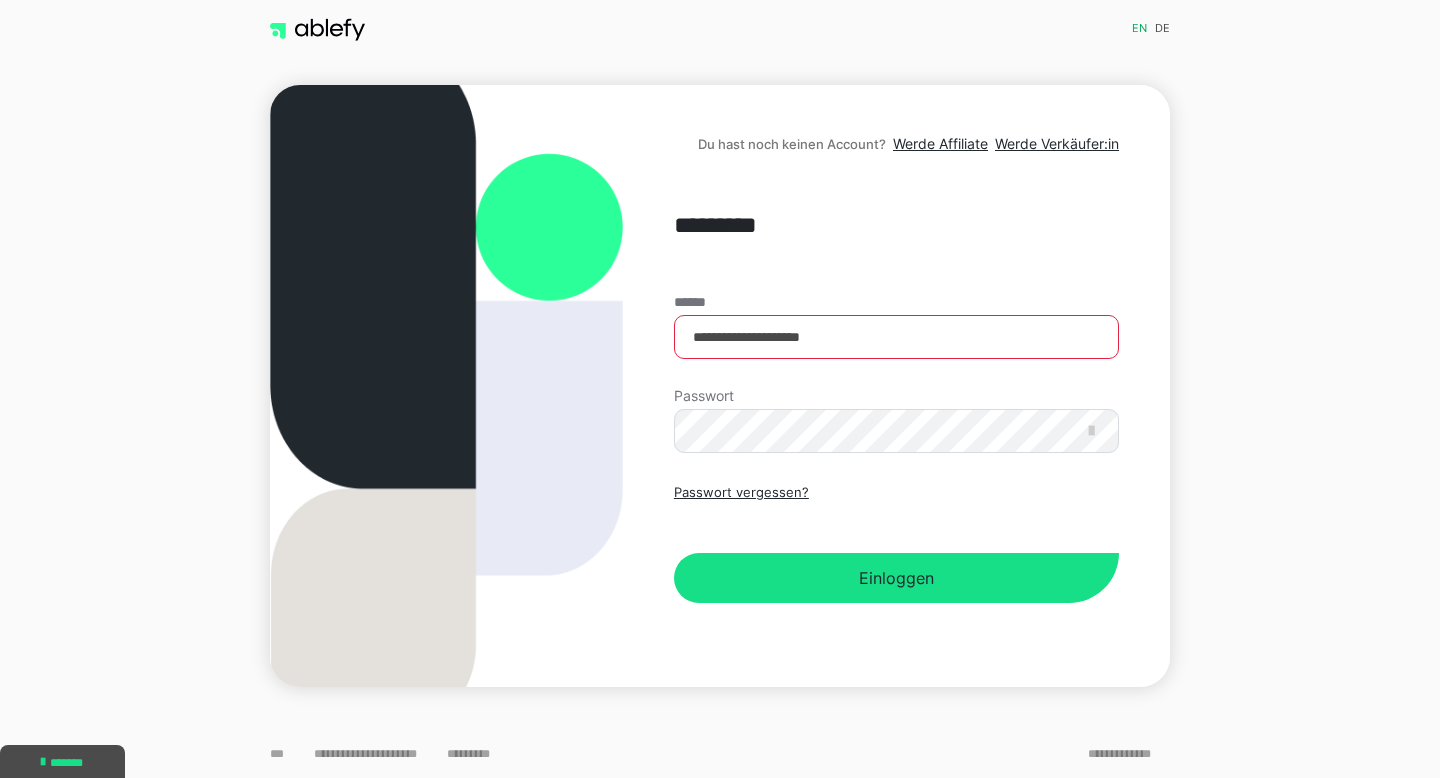 click on "**********" at bounding box center (896, 449) 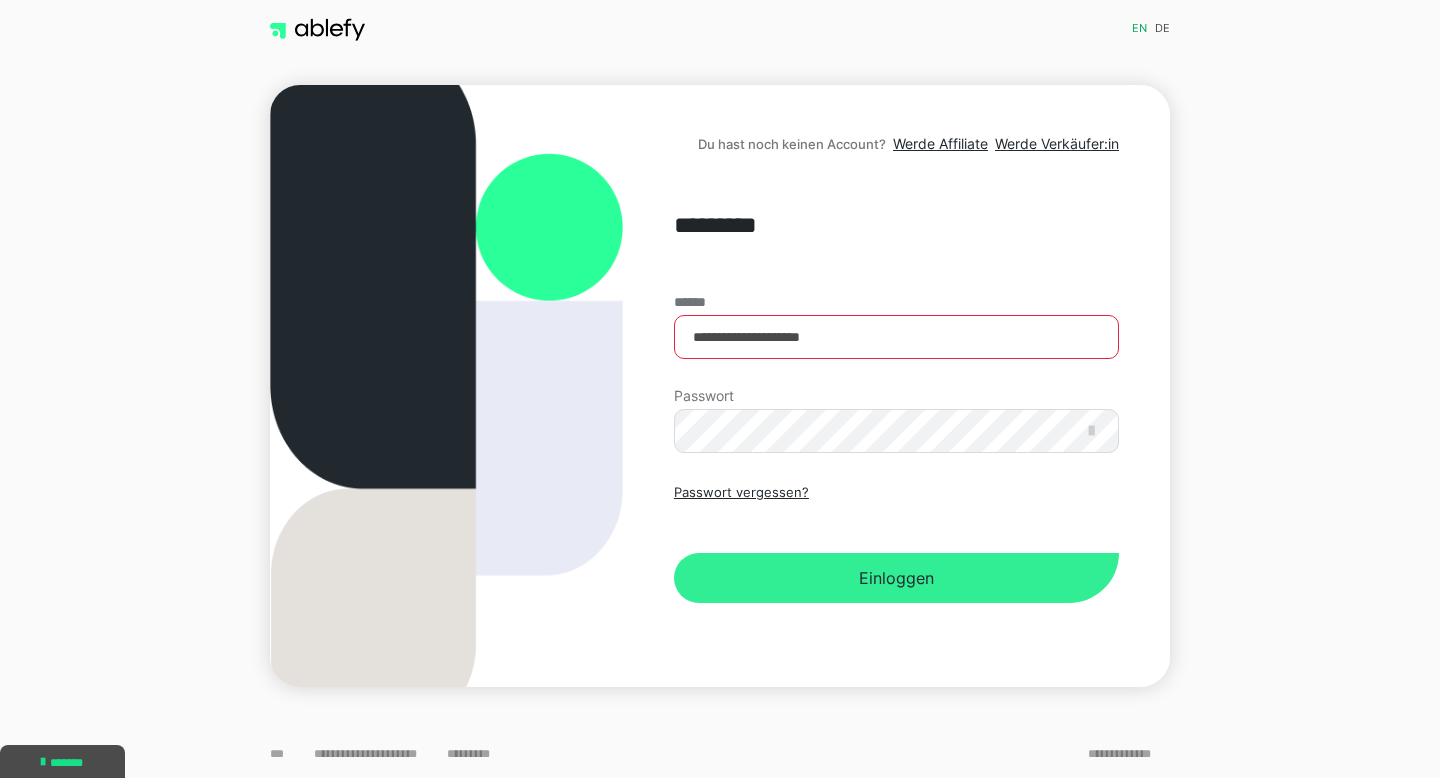 click on "Einloggen" at bounding box center (896, 578) 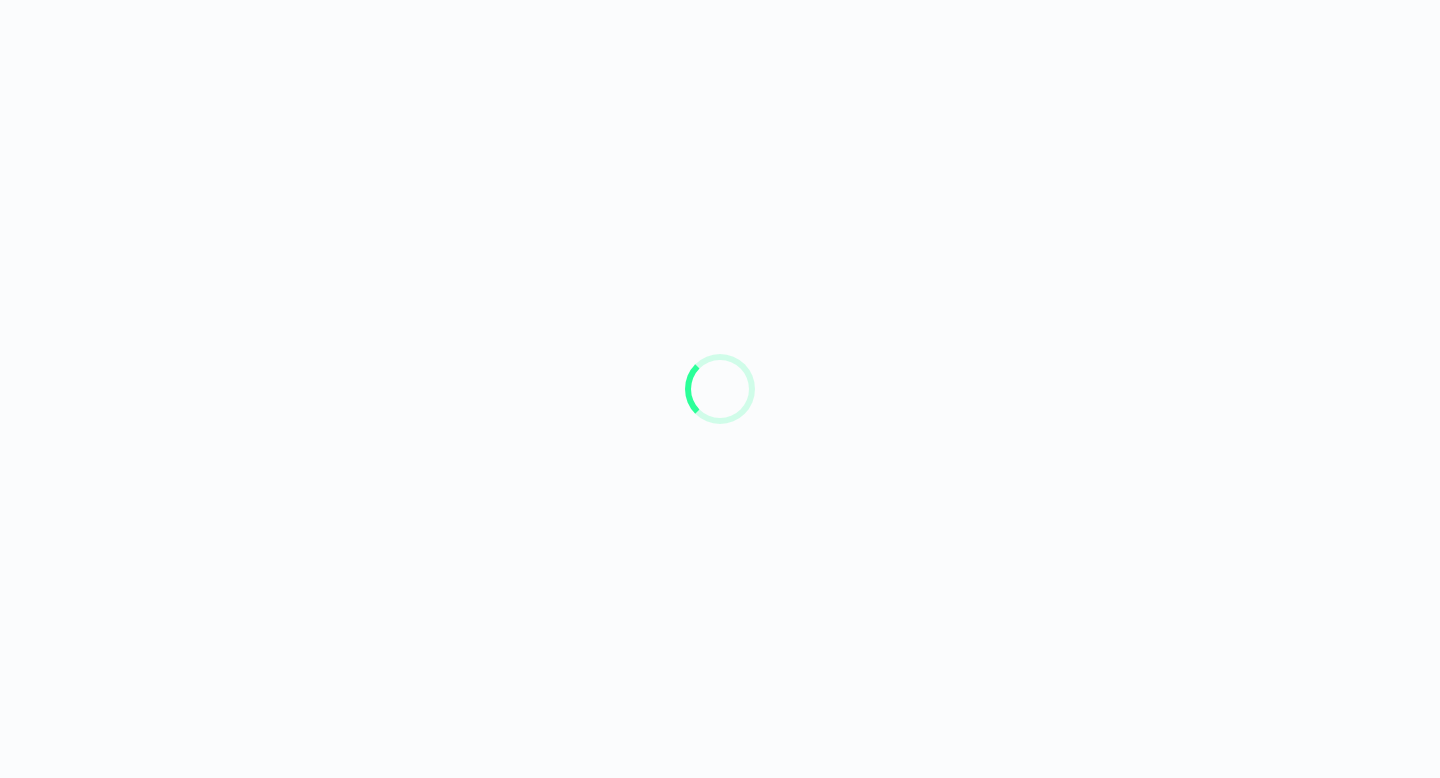 scroll, scrollTop: 0, scrollLeft: 0, axis: both 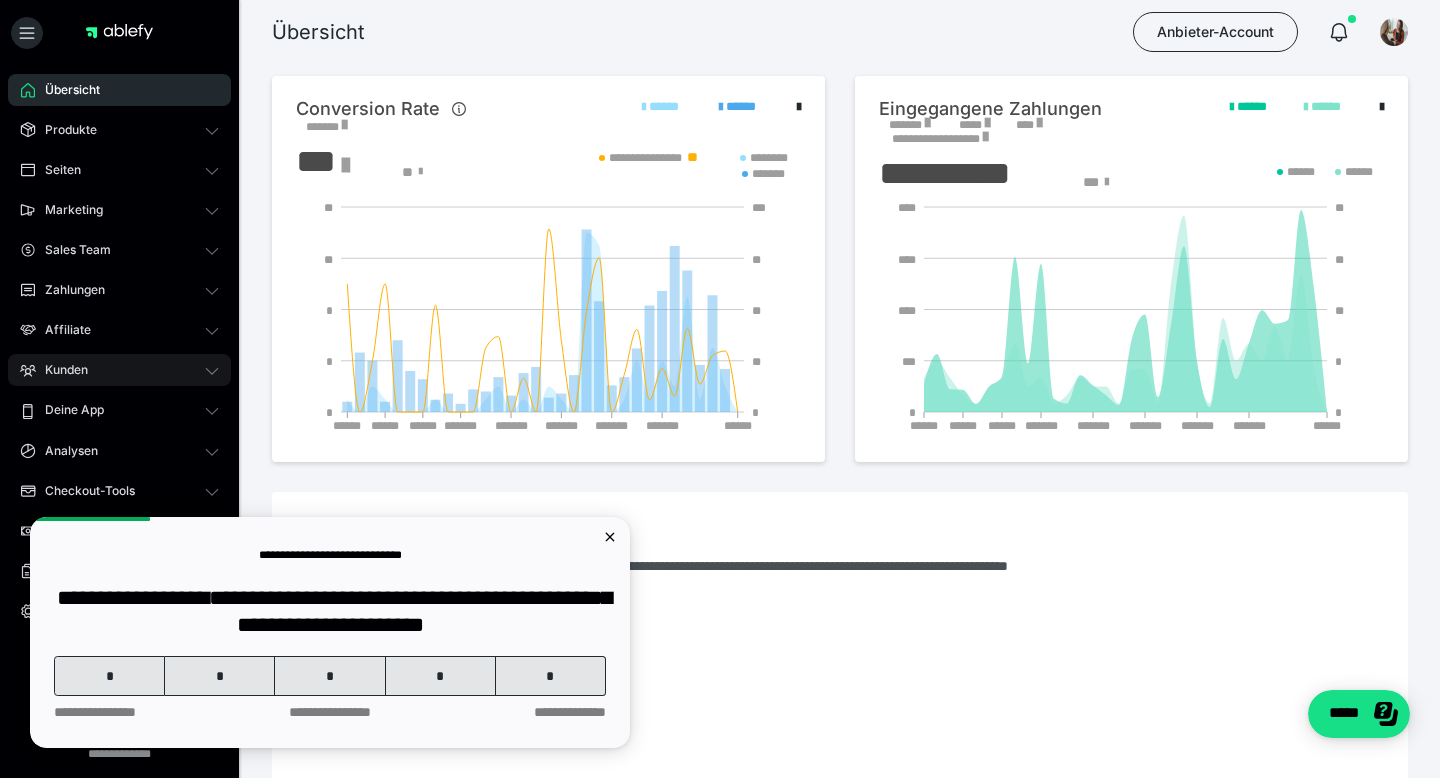 click on "Kunden" at bounding box center (119, 370) 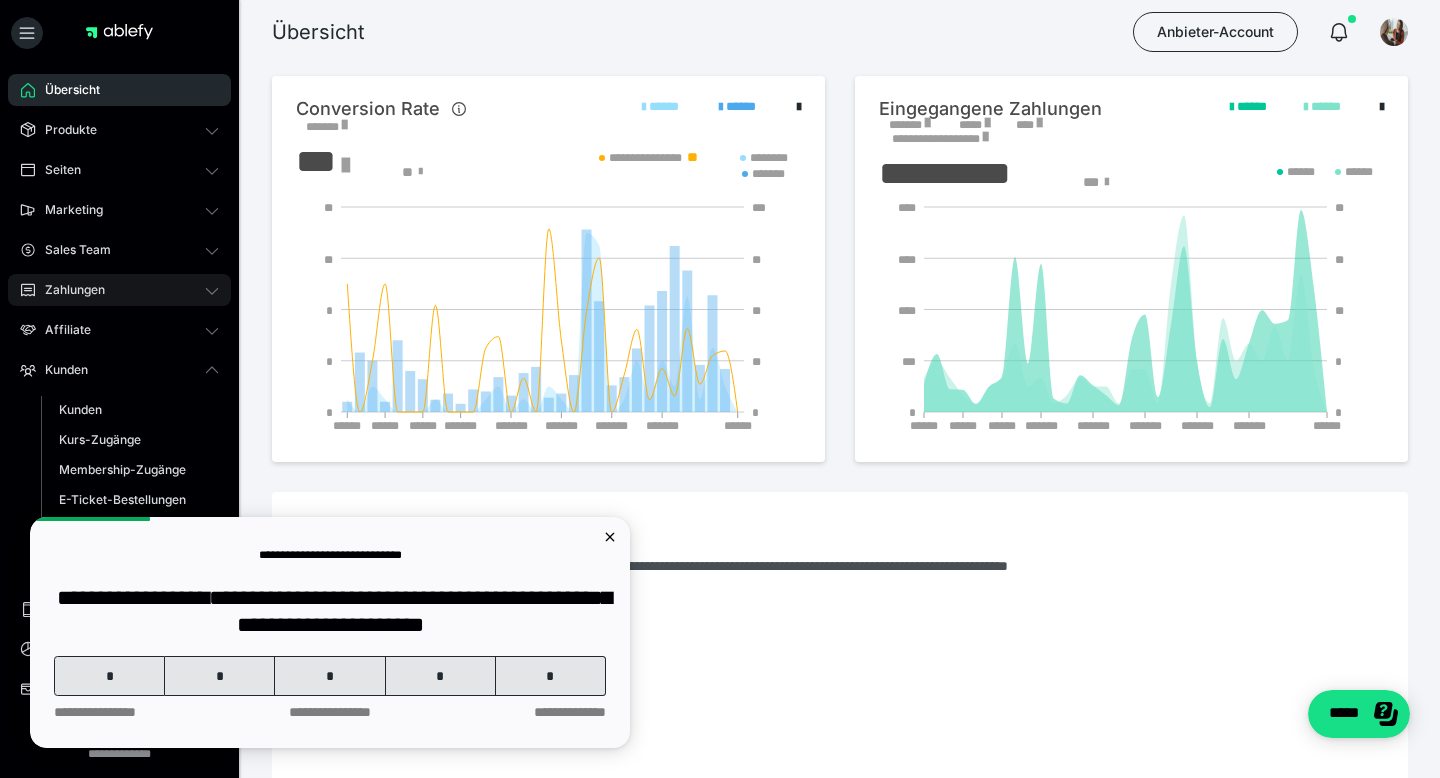 click on "Zahlungen" at bounding box center [119, 290] 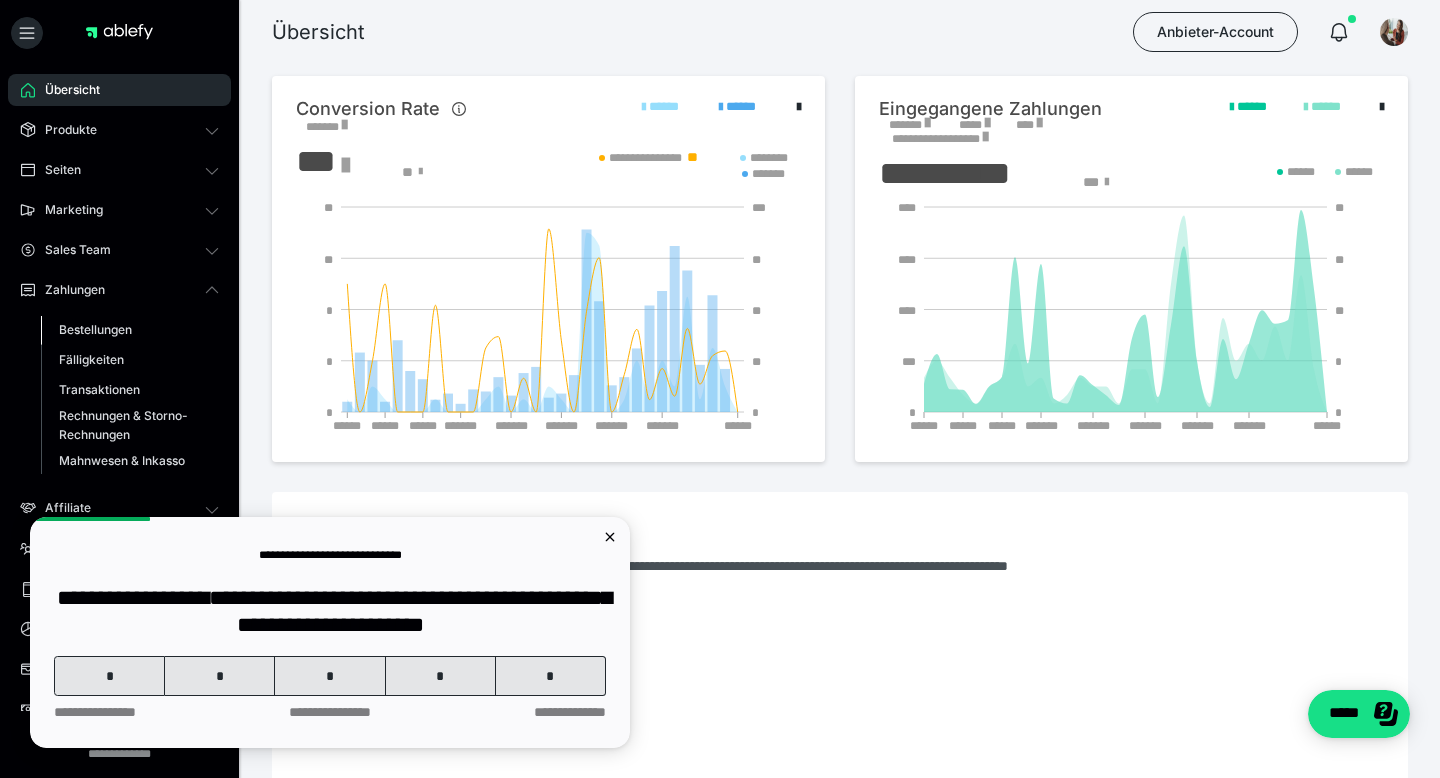 click on "Bestellungen" at bounding box center (95, 329) 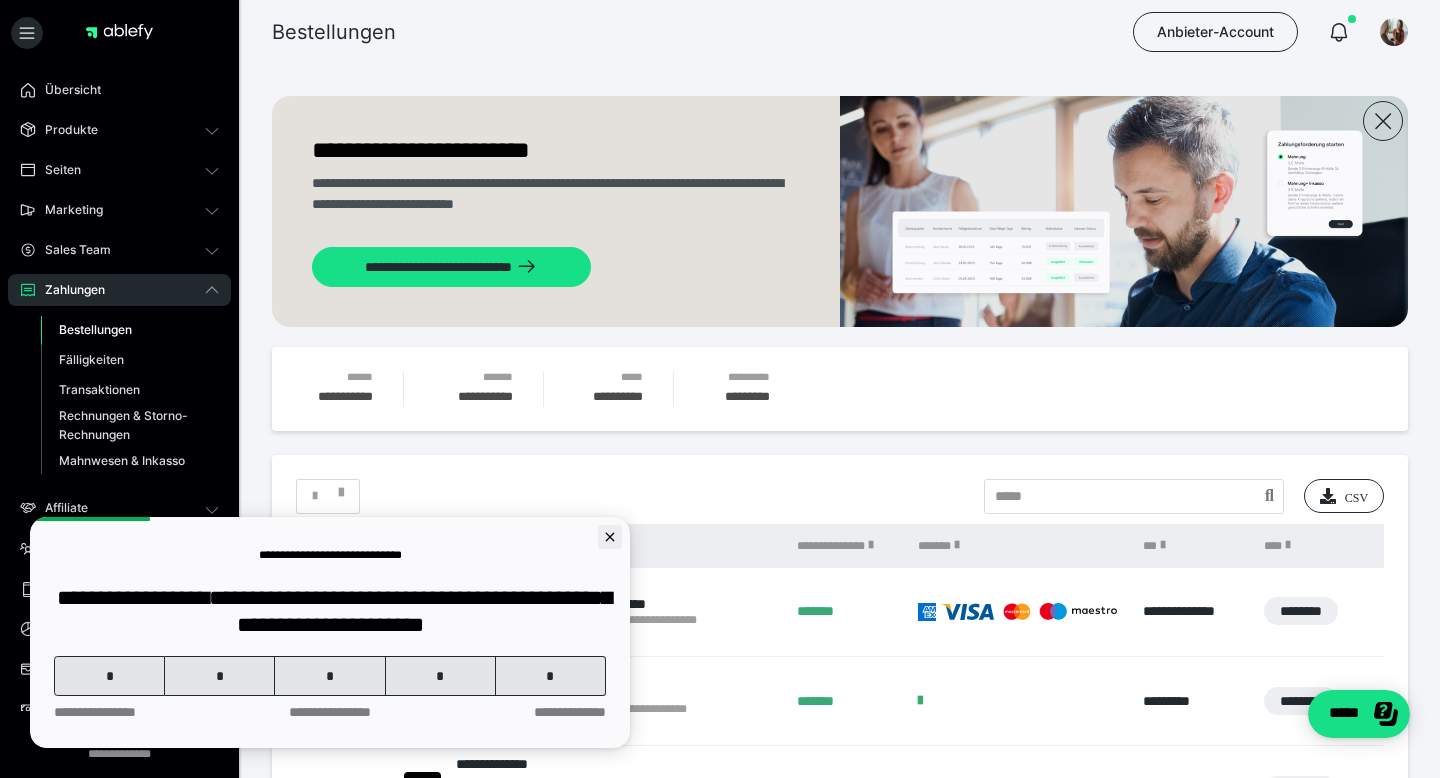 click 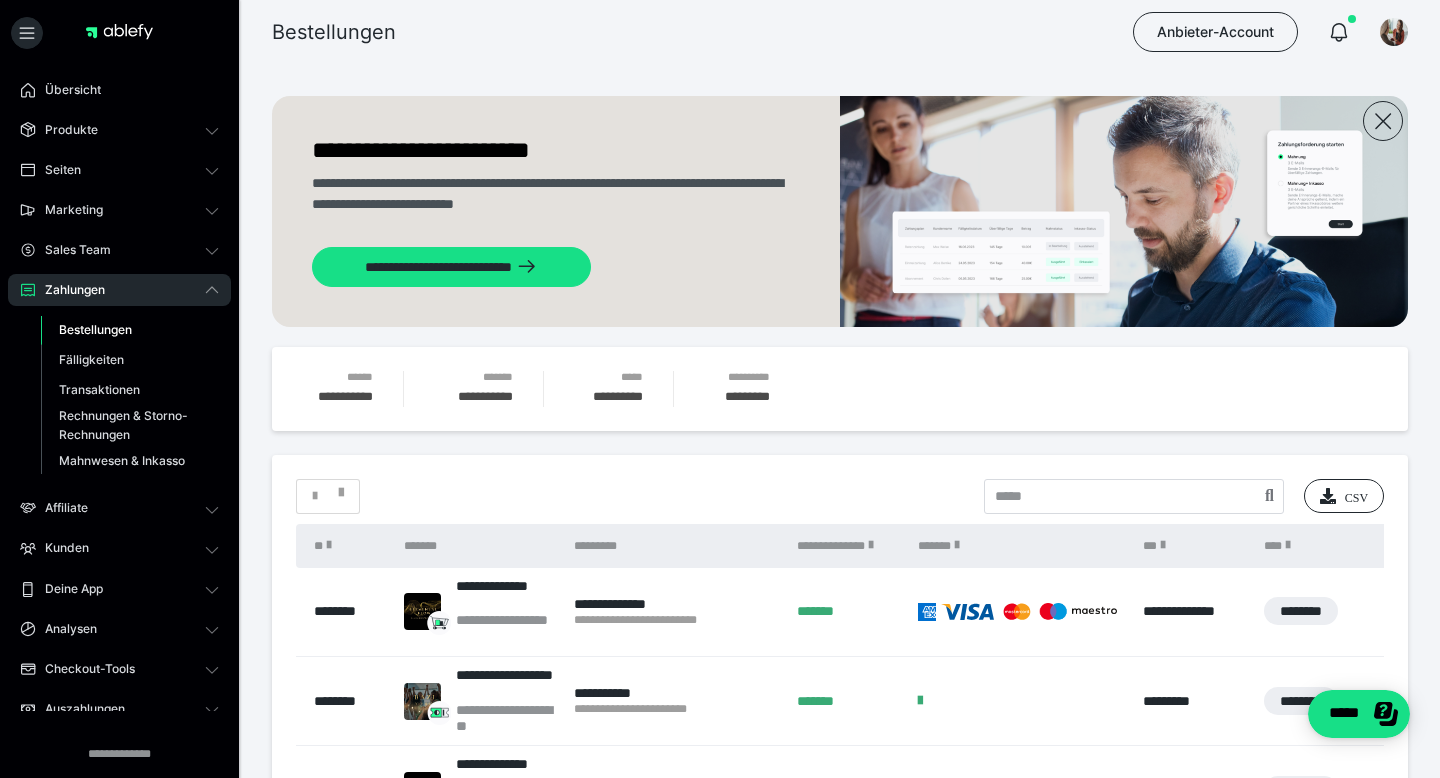 scroll, scrollTop: 0, scrollLeft: 0, axis: both 